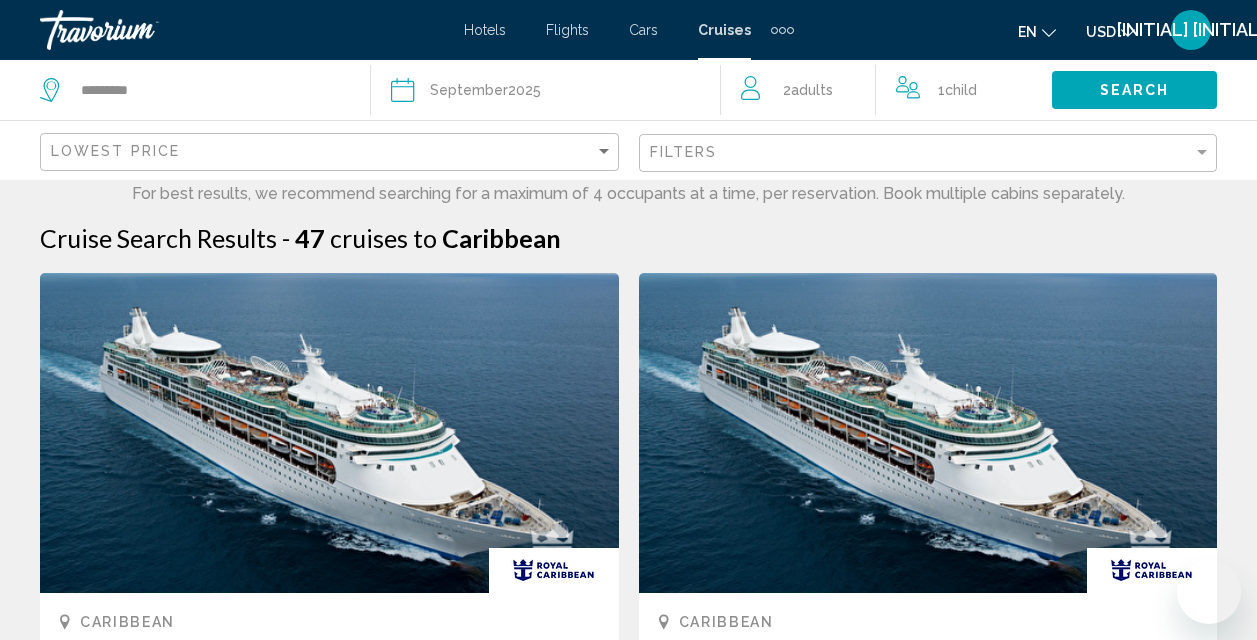 scroll, scrollTop: 0, scrollLeft: 0, axis: both 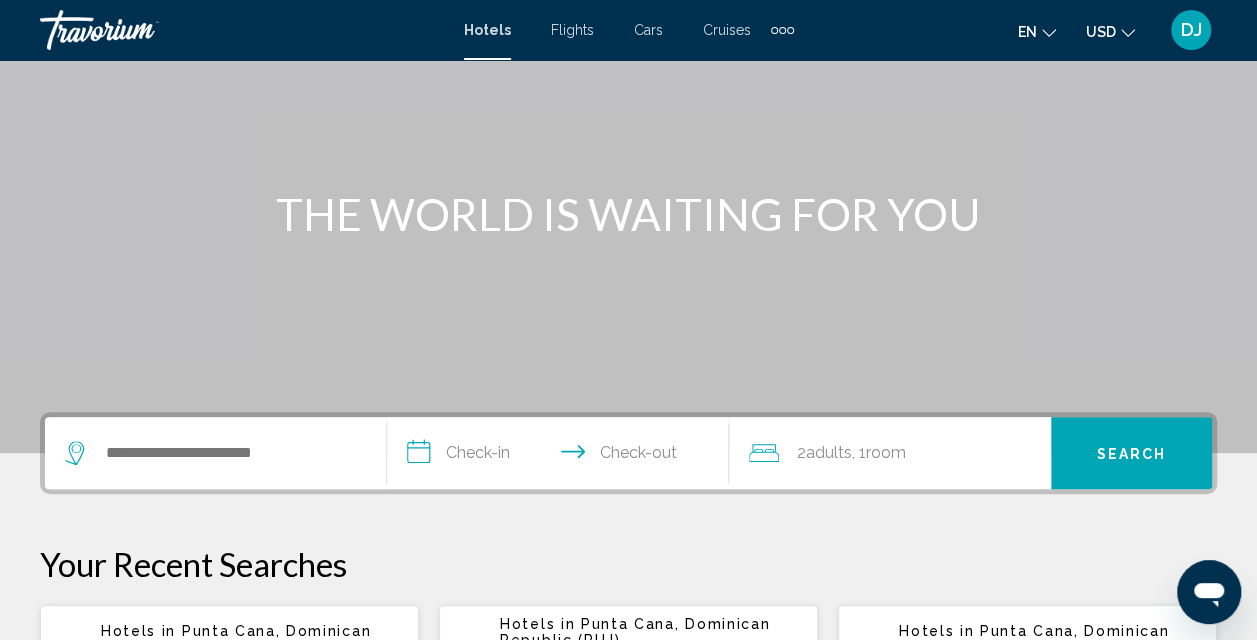 click on "Cruises" at bounding box center [727, 30] 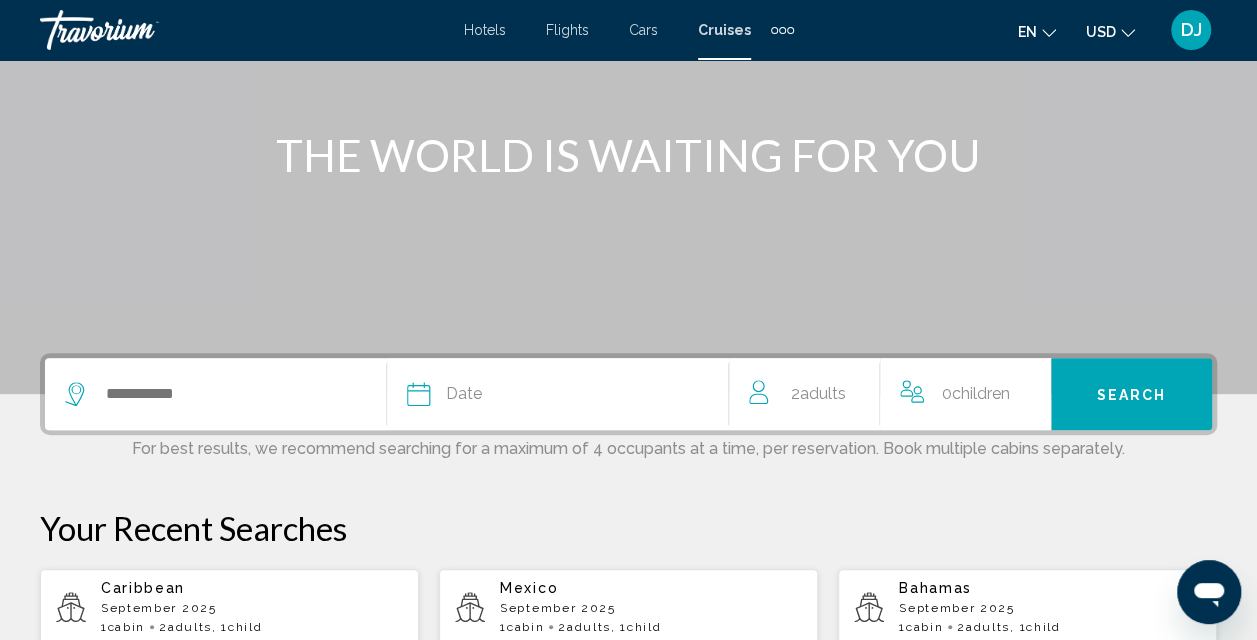scroll, scrollTop: 215, scrollLeft: 0, axis: vertical 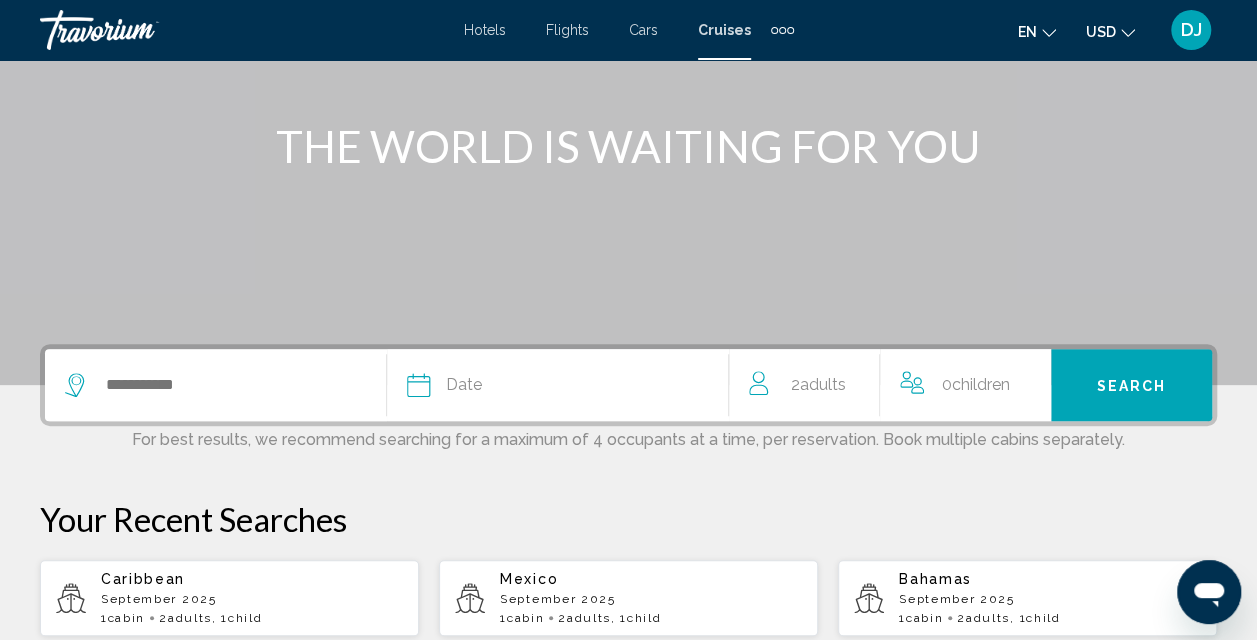 click on "Date" 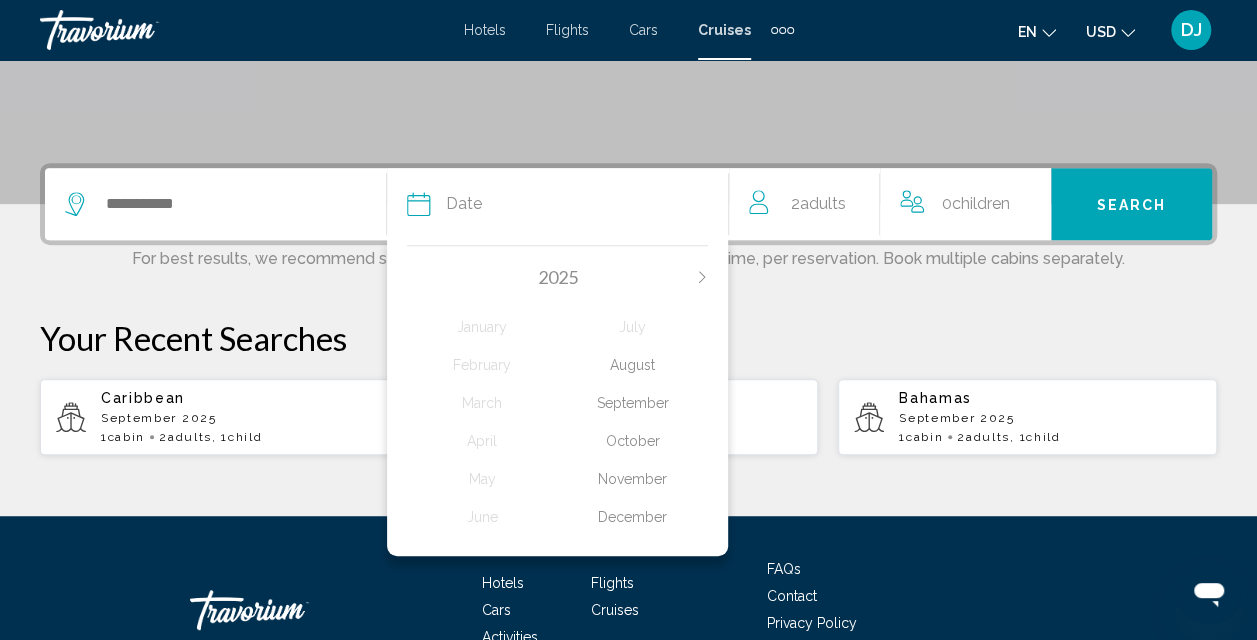 scroll, scrollTop: 494, scrollLeft: 0, axis: vertical 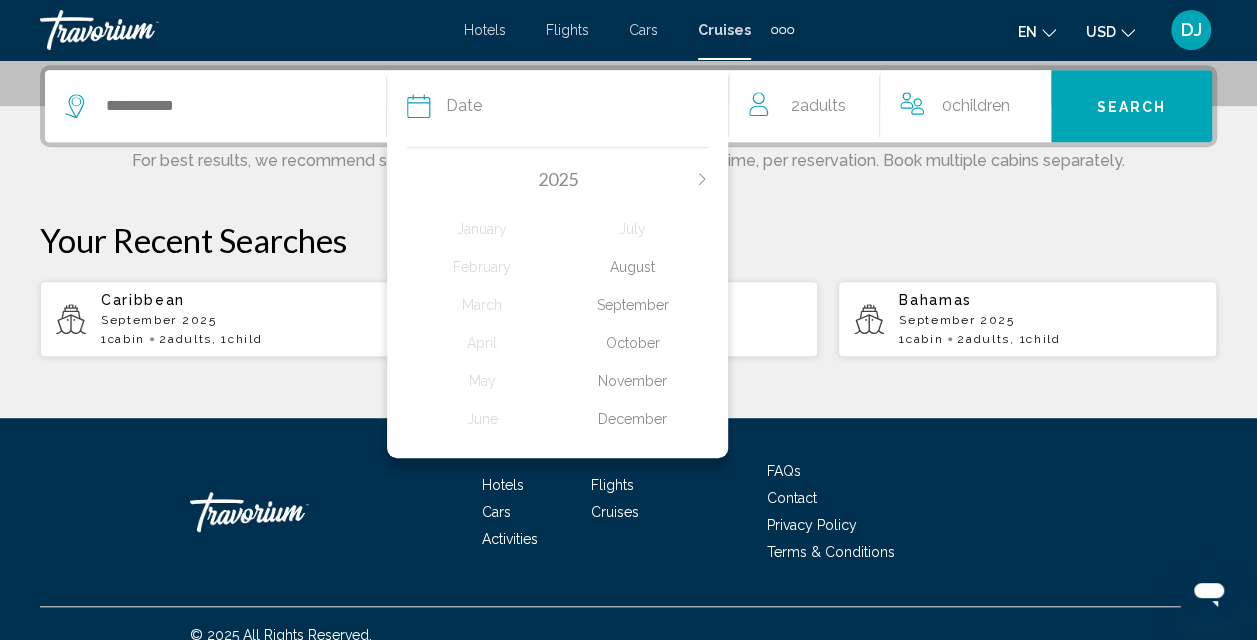 click on "September" 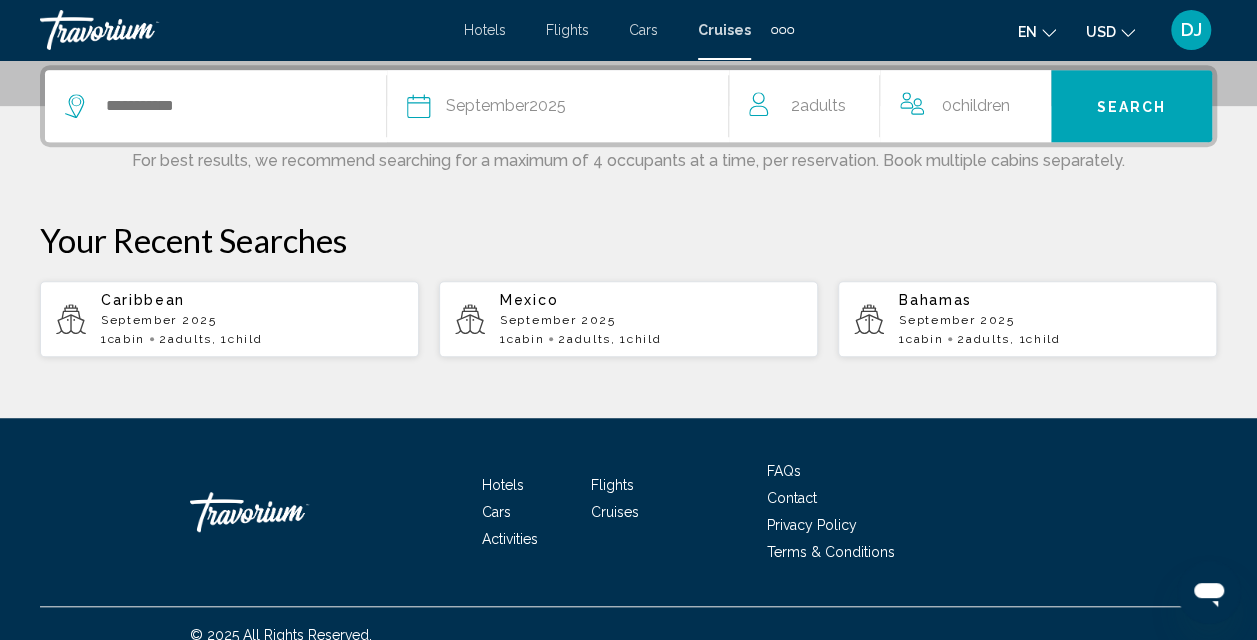 click on "0  Child Children" 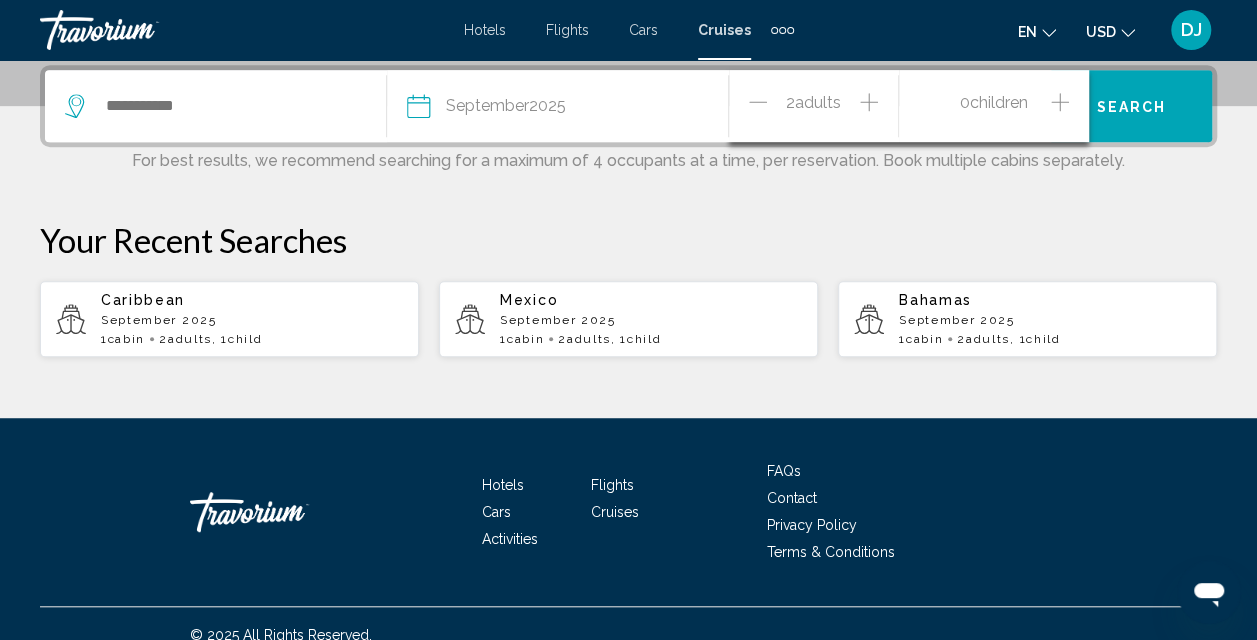 click 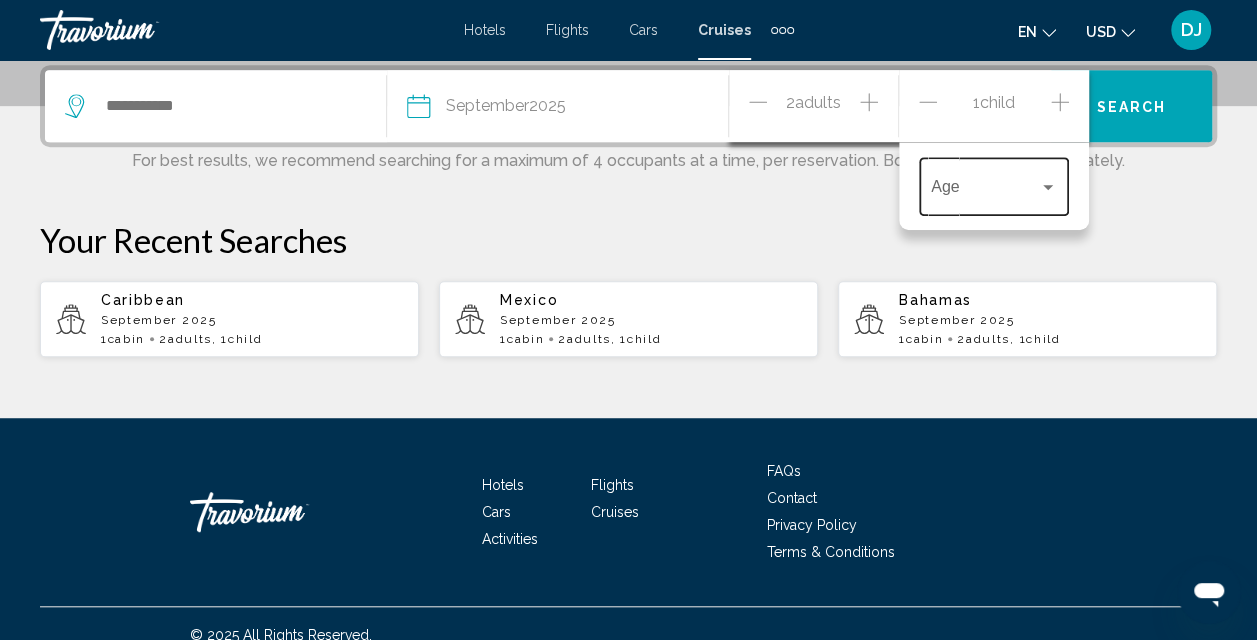 click on "Age" at bounding box center [994, 184] 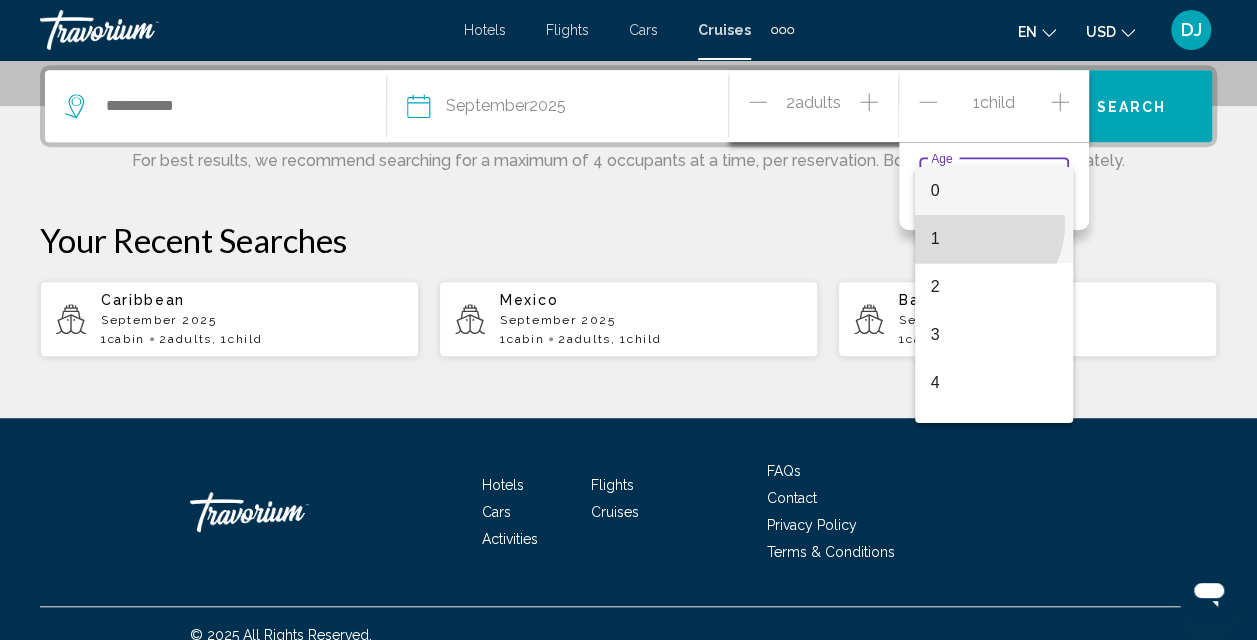 click on "1" at bounding box center (994, 239) 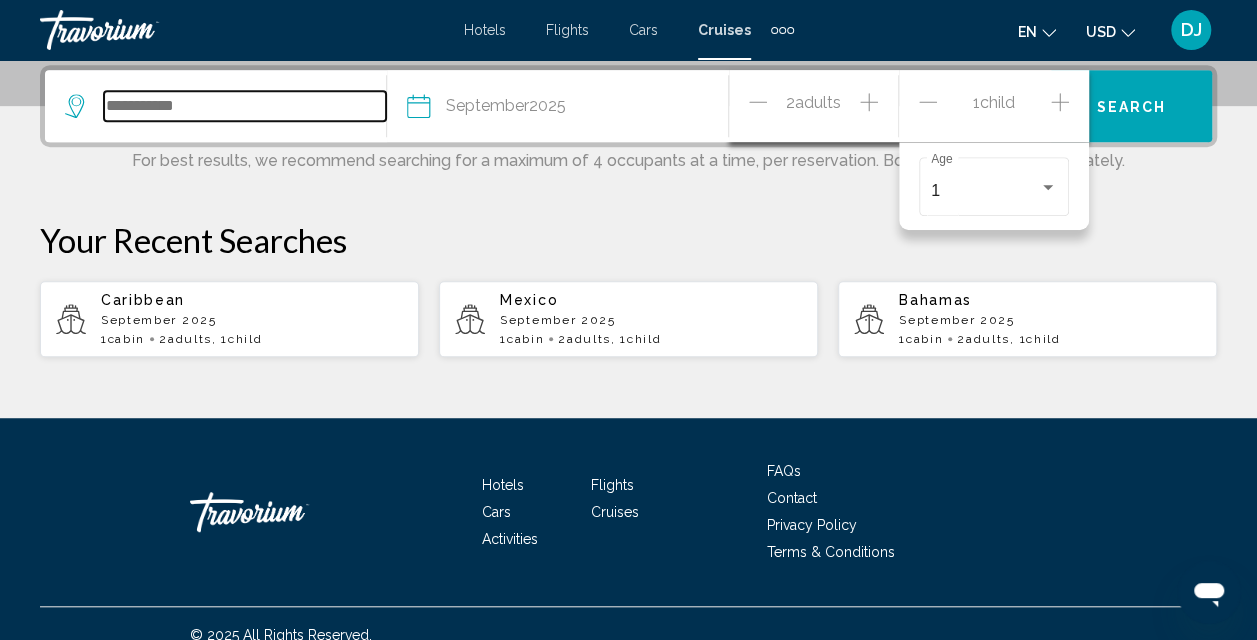 click at bounding box center [245, 106] 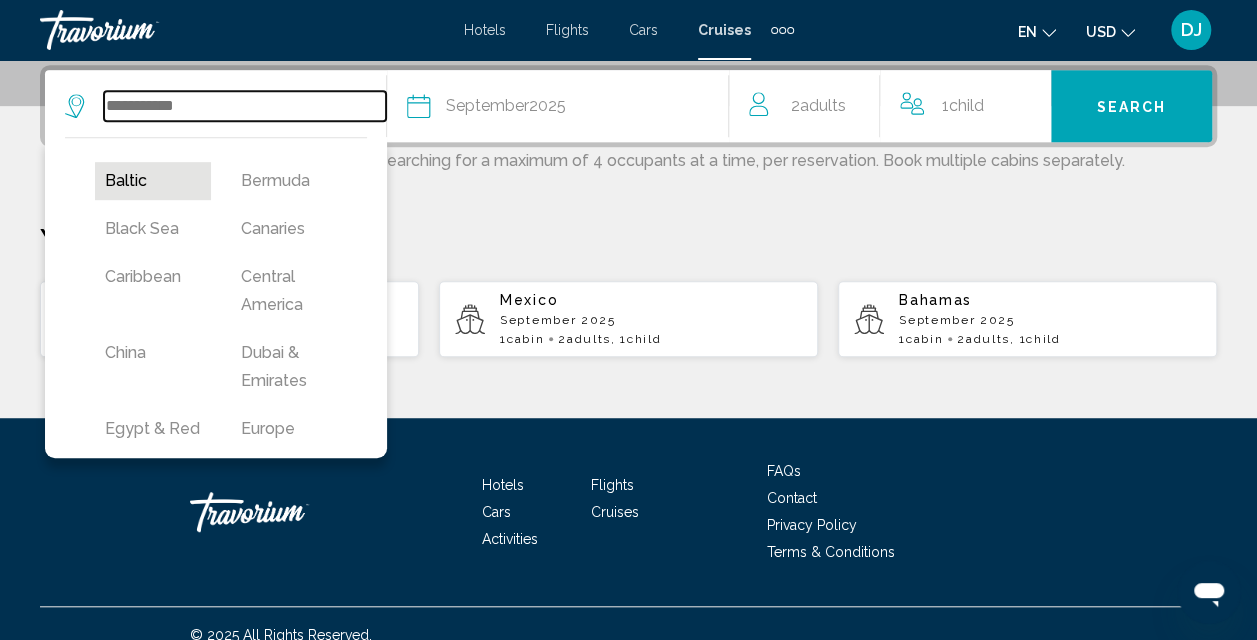 scroll, scrollTop: 159, scrollLeft: 0, axis: vertical 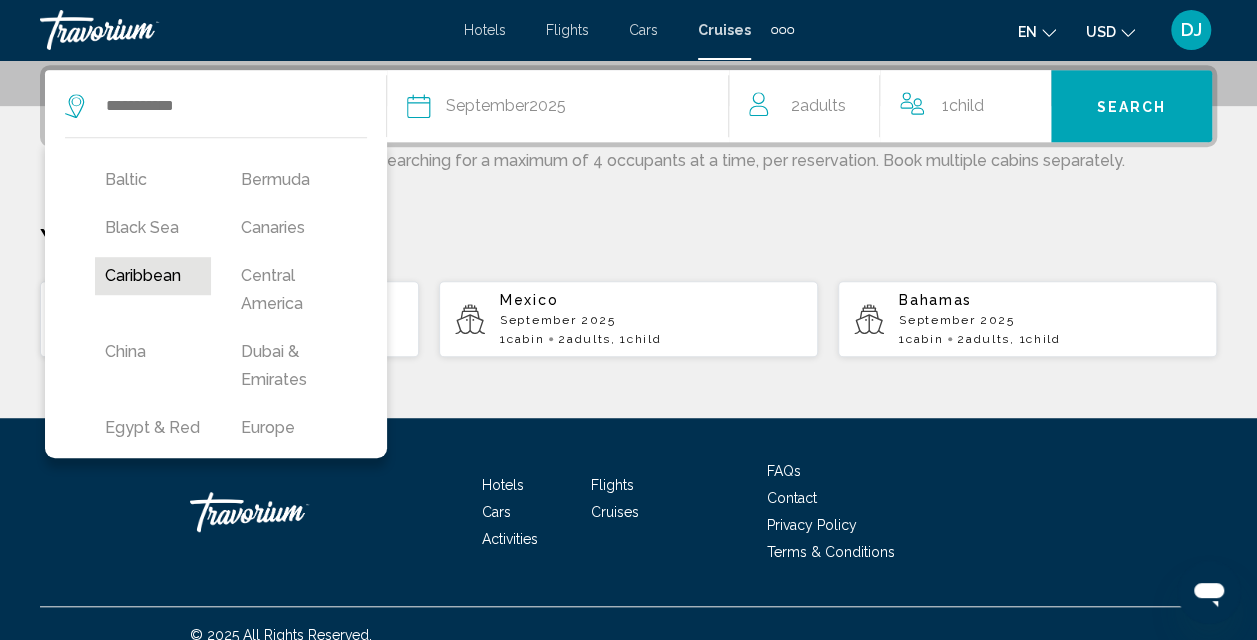 click on "Caribbean" at bounding box center (153, 276) 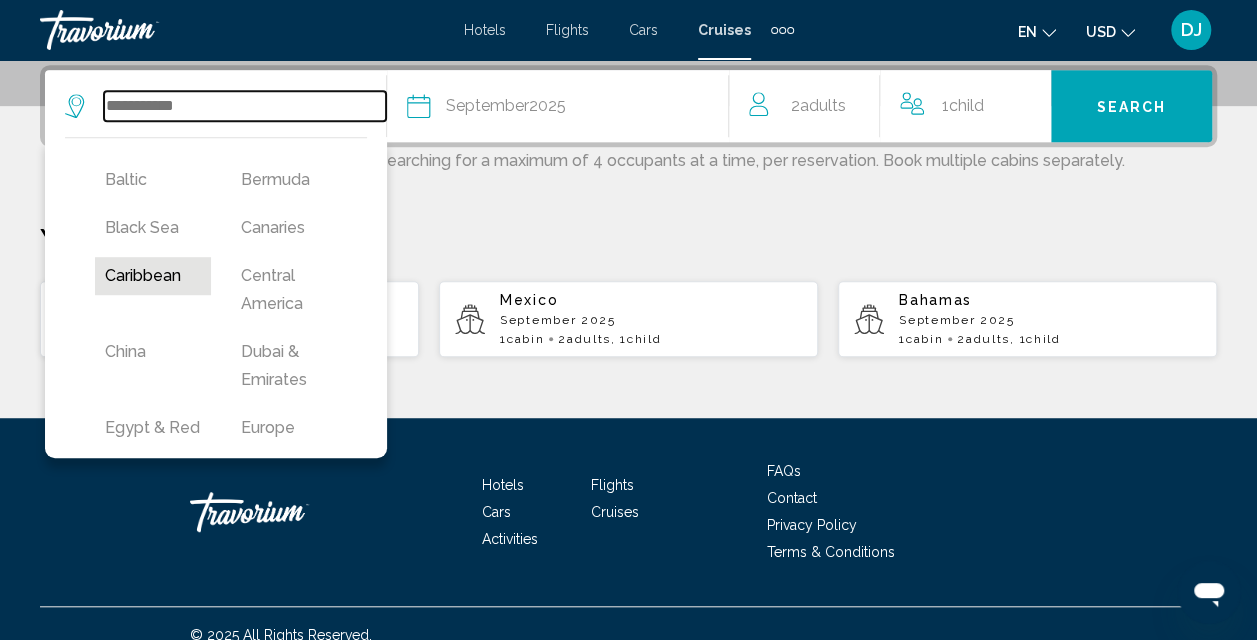 type on "*********" 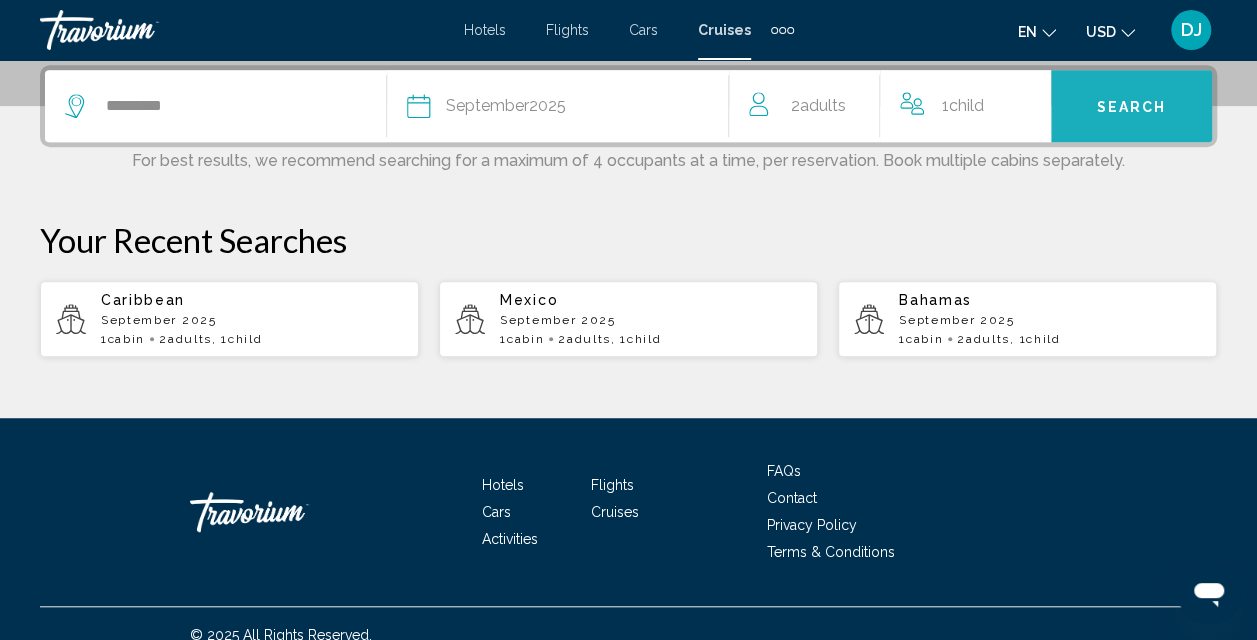 click on "Search" at bounding box center (1131, 106) 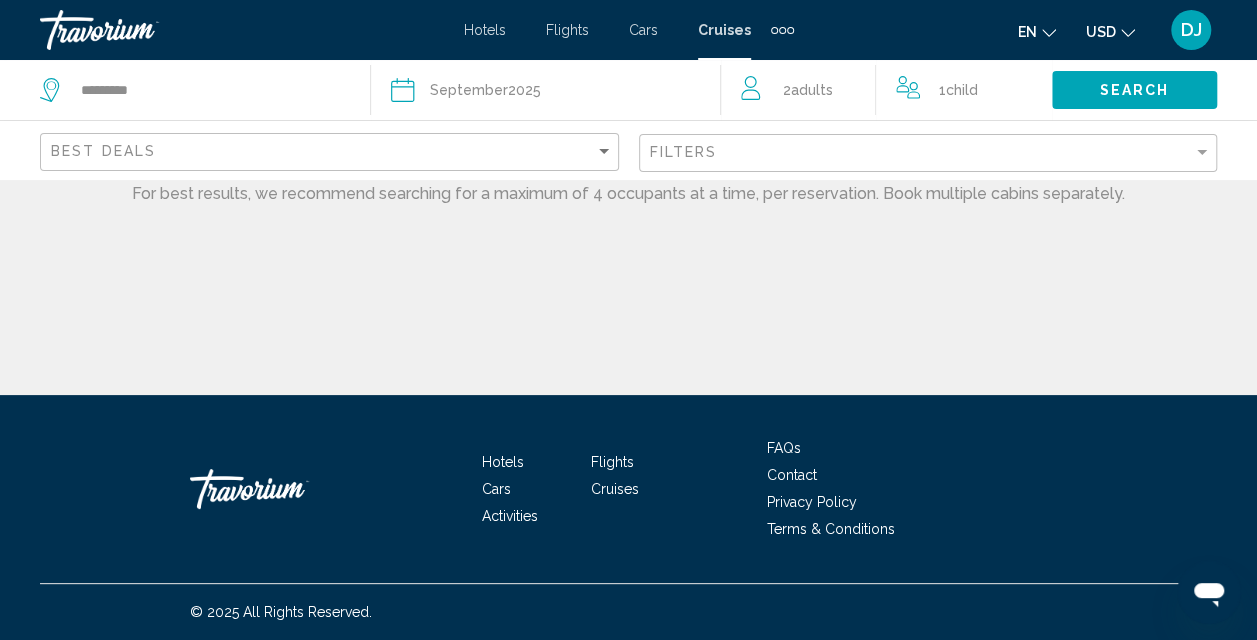 scroll, scrollTop: 0, scrollLeft: 0, axis: both 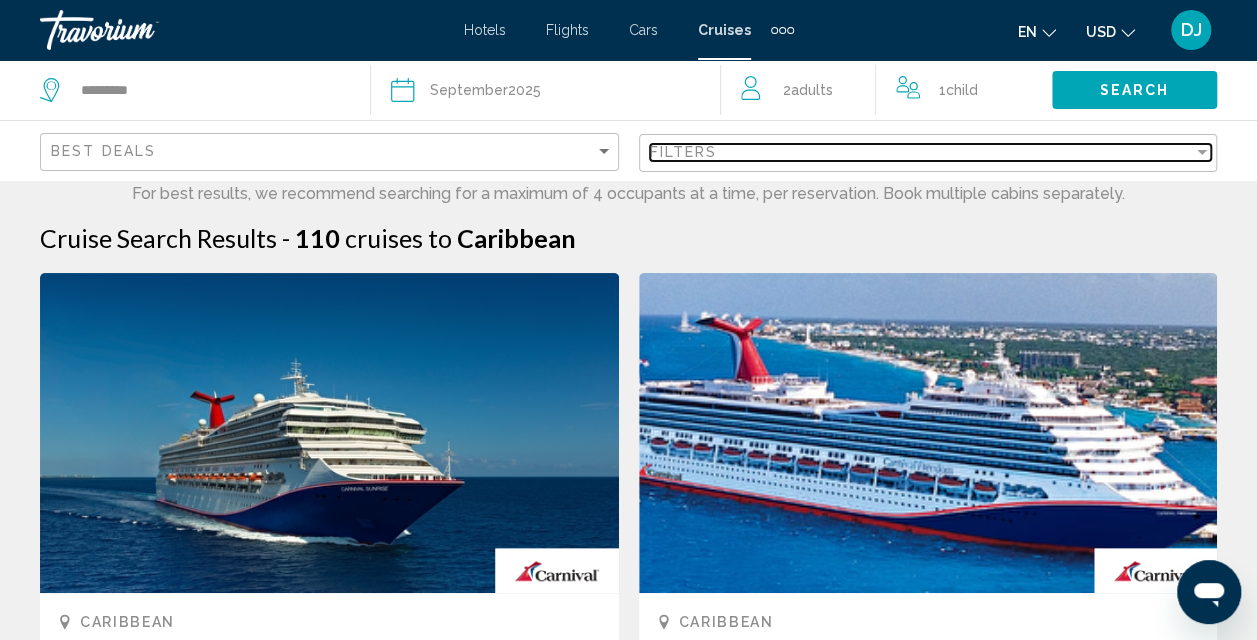 click on "Filters" at bounding box center (922, 152) 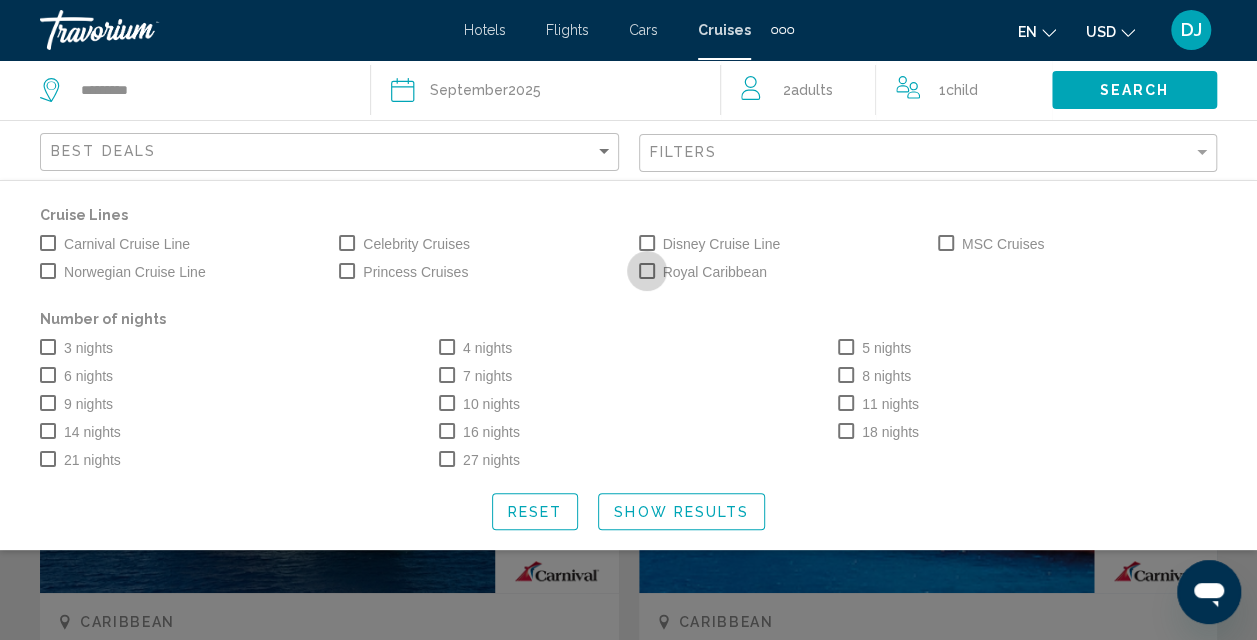 click on "Royal Caribbean" at bounding box center (715, 272) 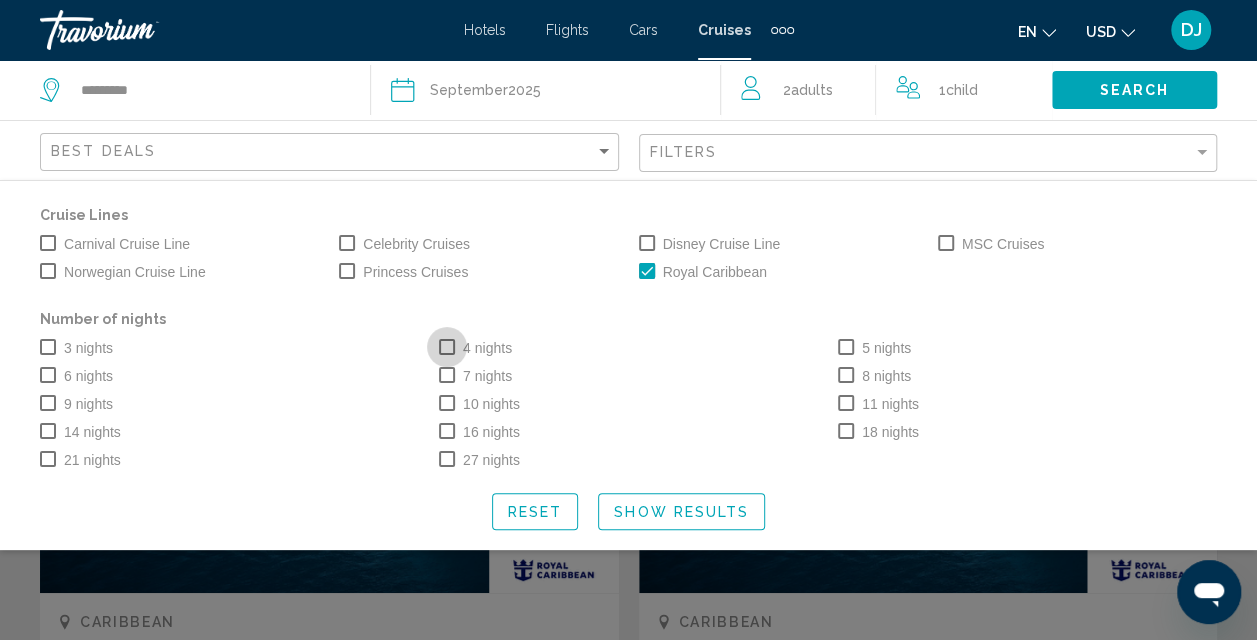 click at bounding box center (447, 347) 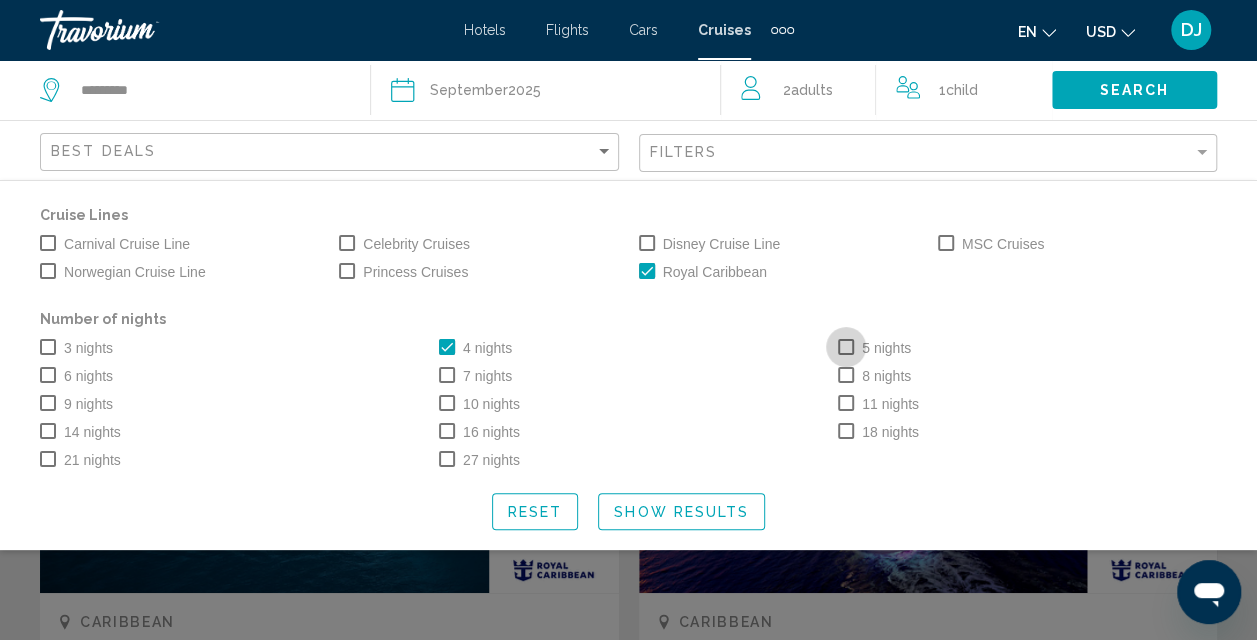 click at bounding box center (846, 347) 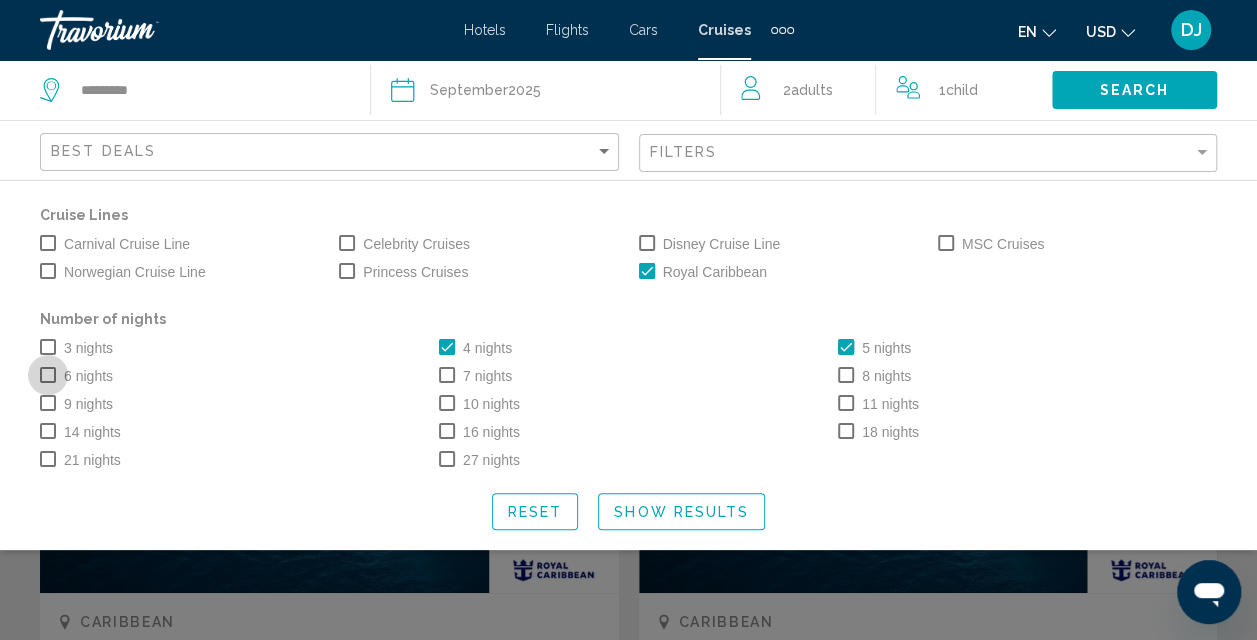 click on "6 nights" at bounding box center (76, 376) 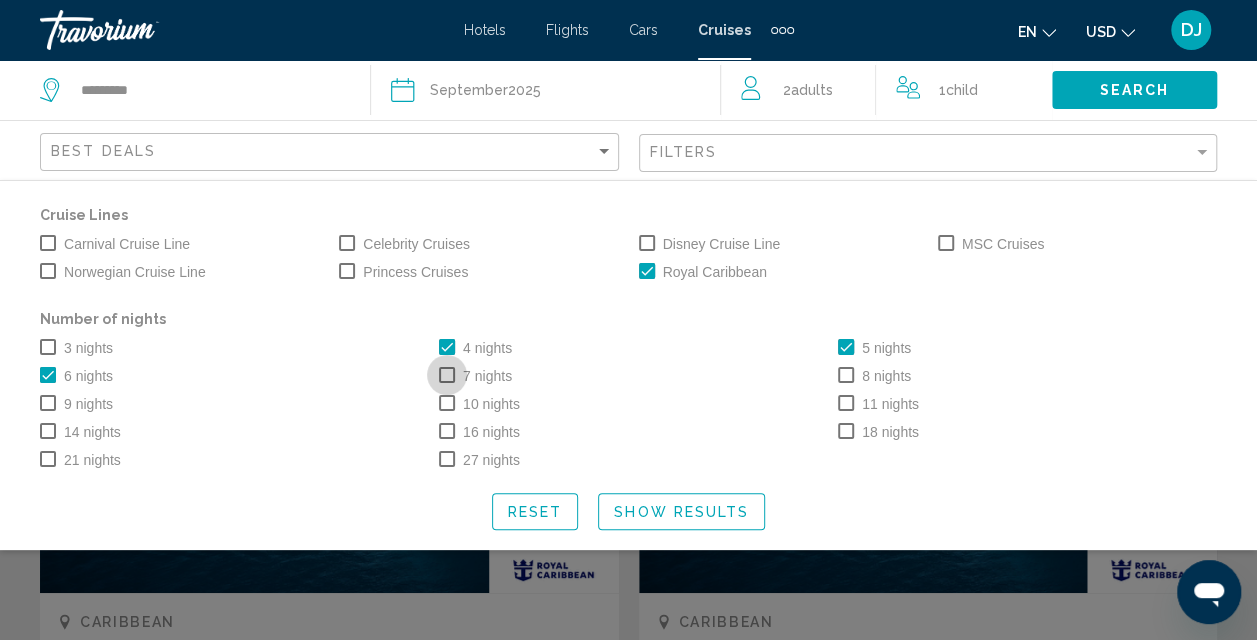 click at bounding box center (447, 375) 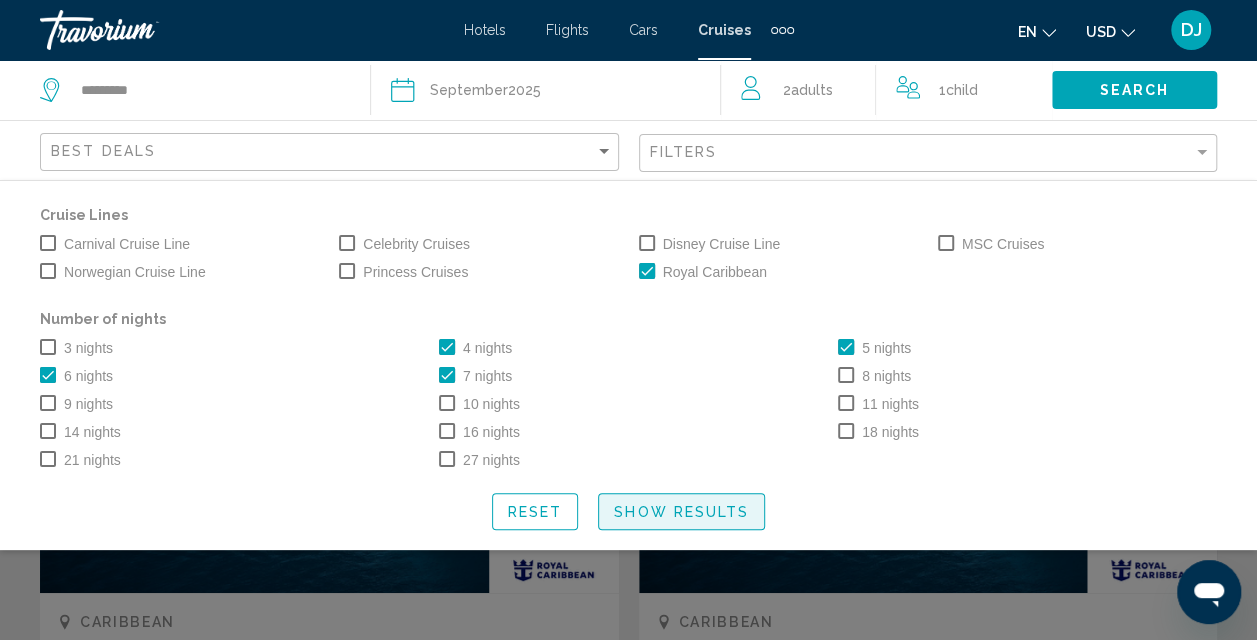 click on "Show Results" 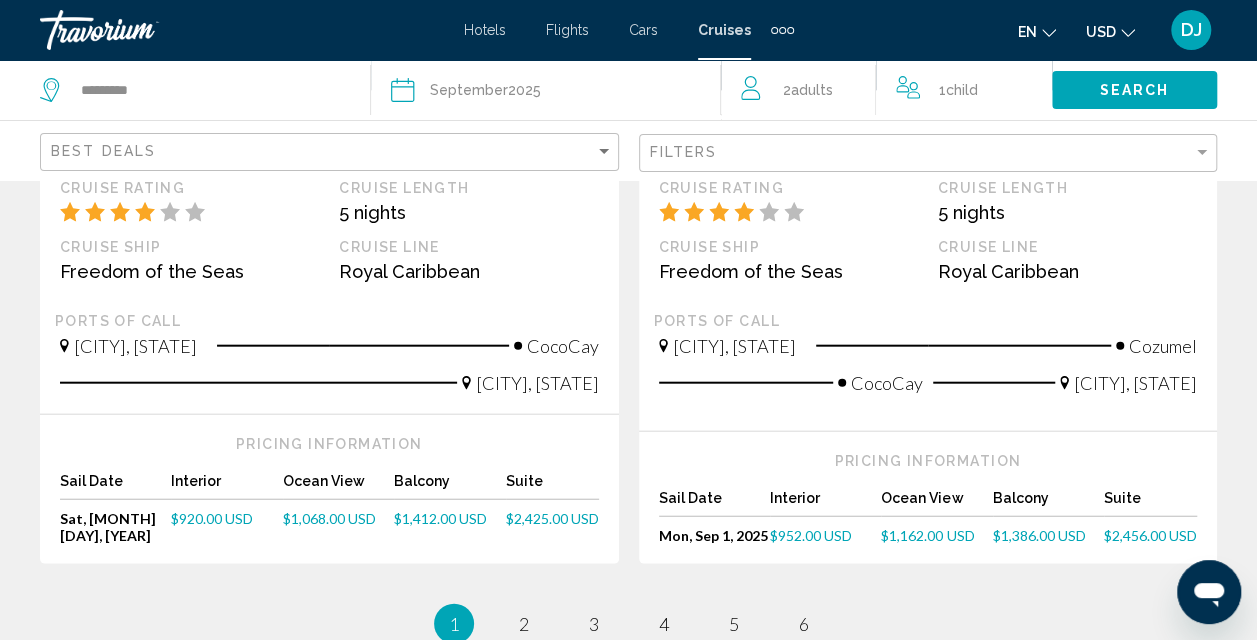 scroll, scrollTop: 2224, scrollLeft: 0, axis: vertical 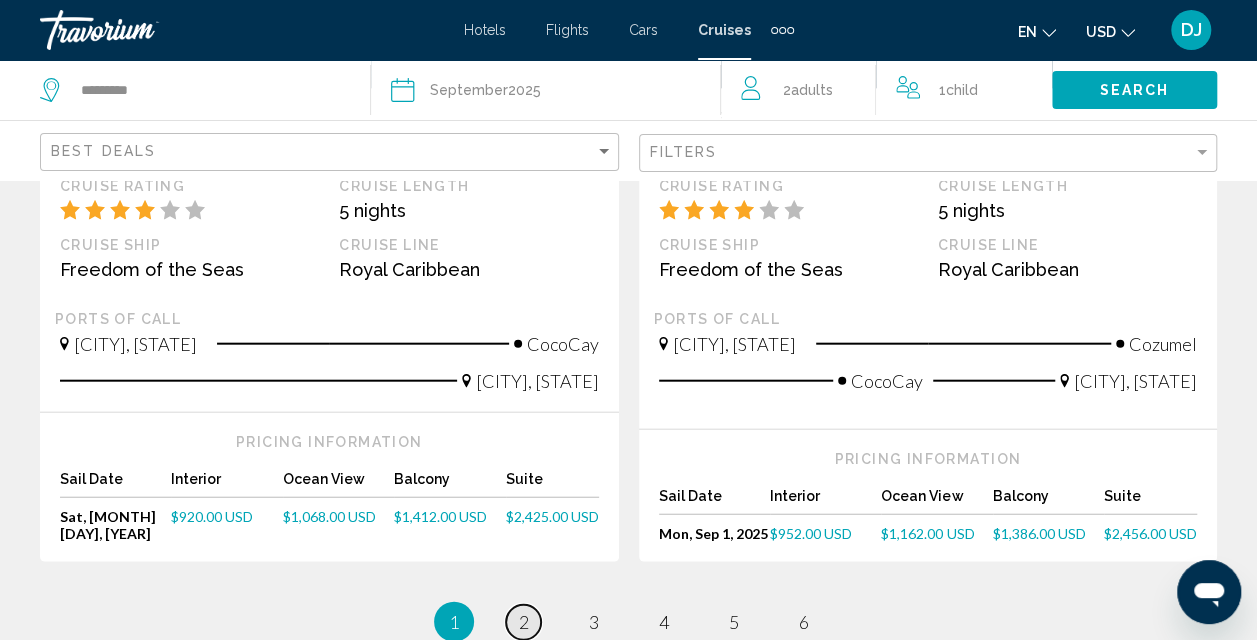 click on "2" at bounding box center (524, 622) 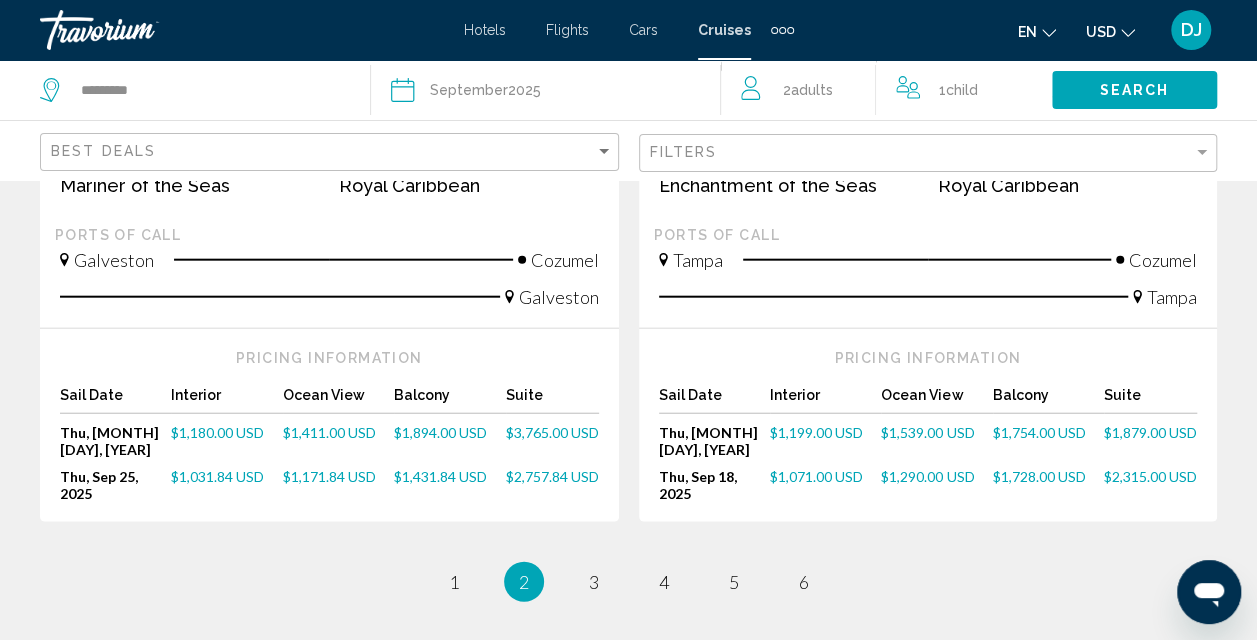 scroll, scrollTop: 2291, scrollLeft: 0, axis: vertical 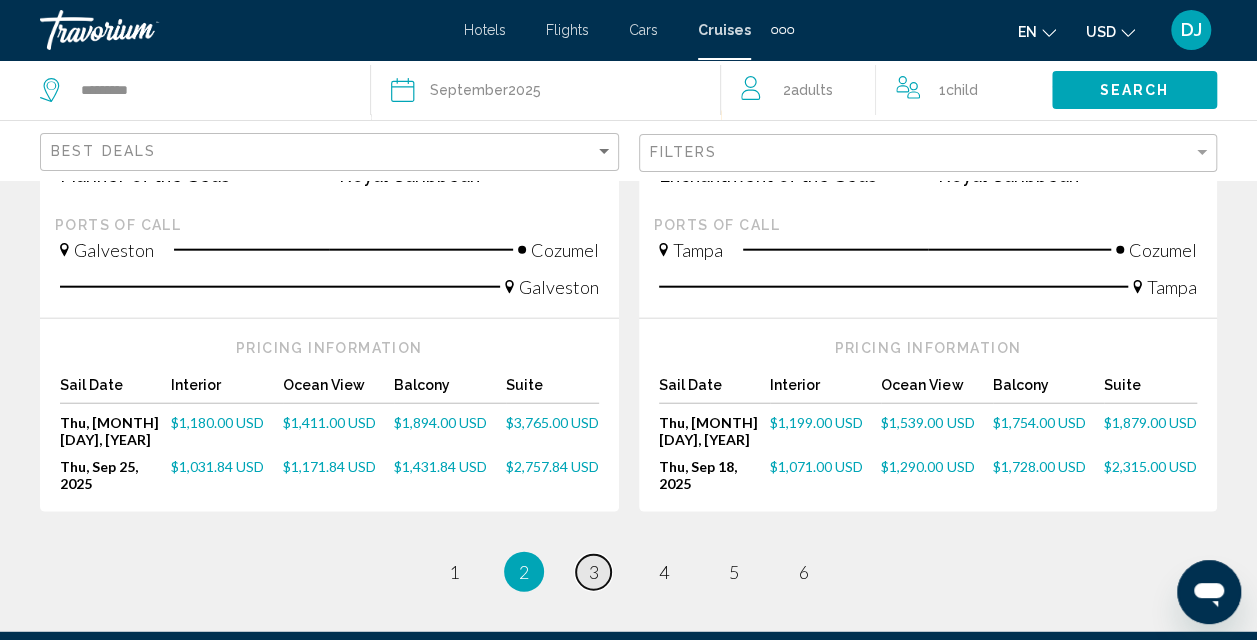 click on "3" at bounding box center [594, 572] 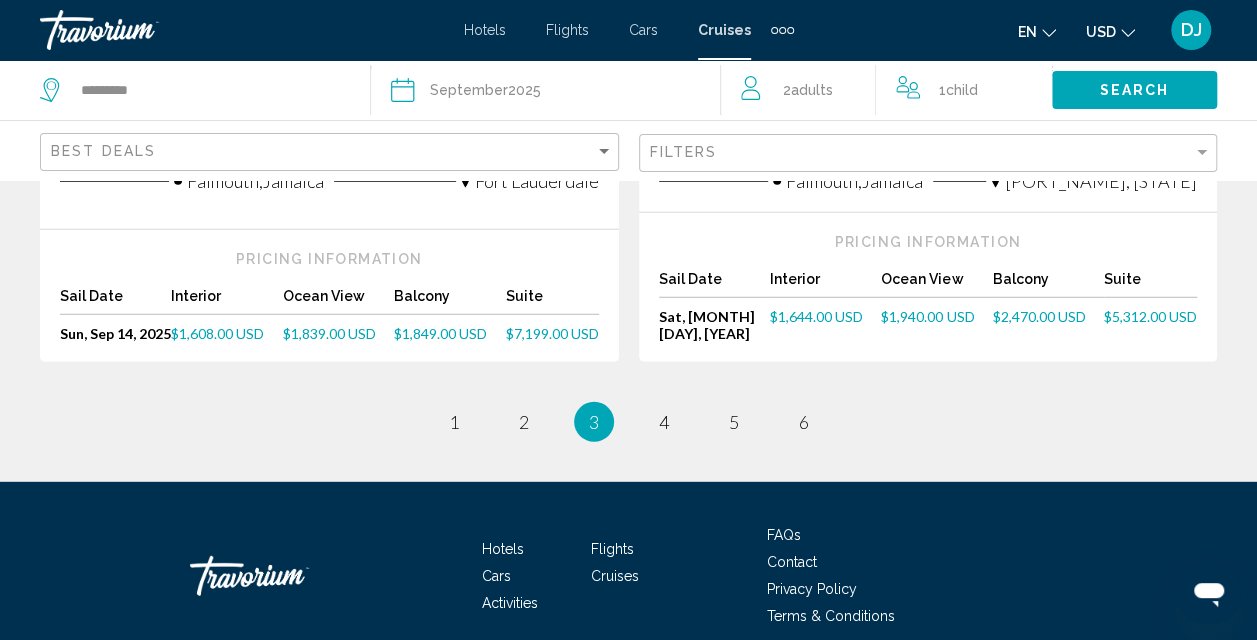 scroll, scrollTop: 2584, scrollLeft: 0, axis: vertical 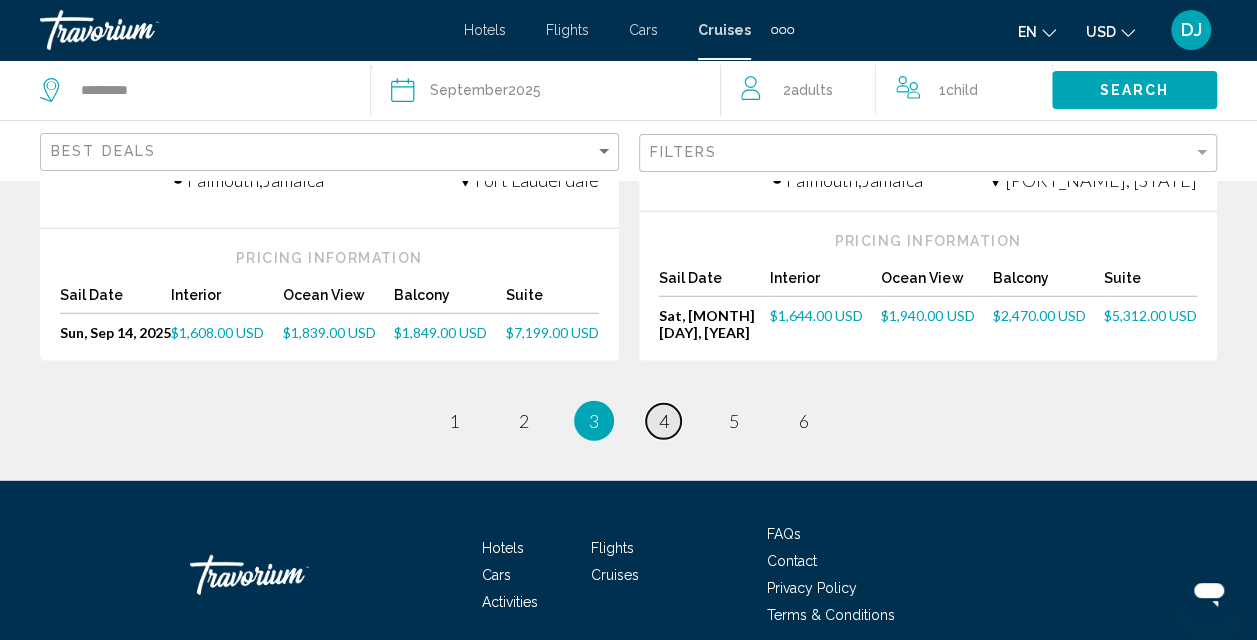 click on "page  4" at bounding box center [663, 421] 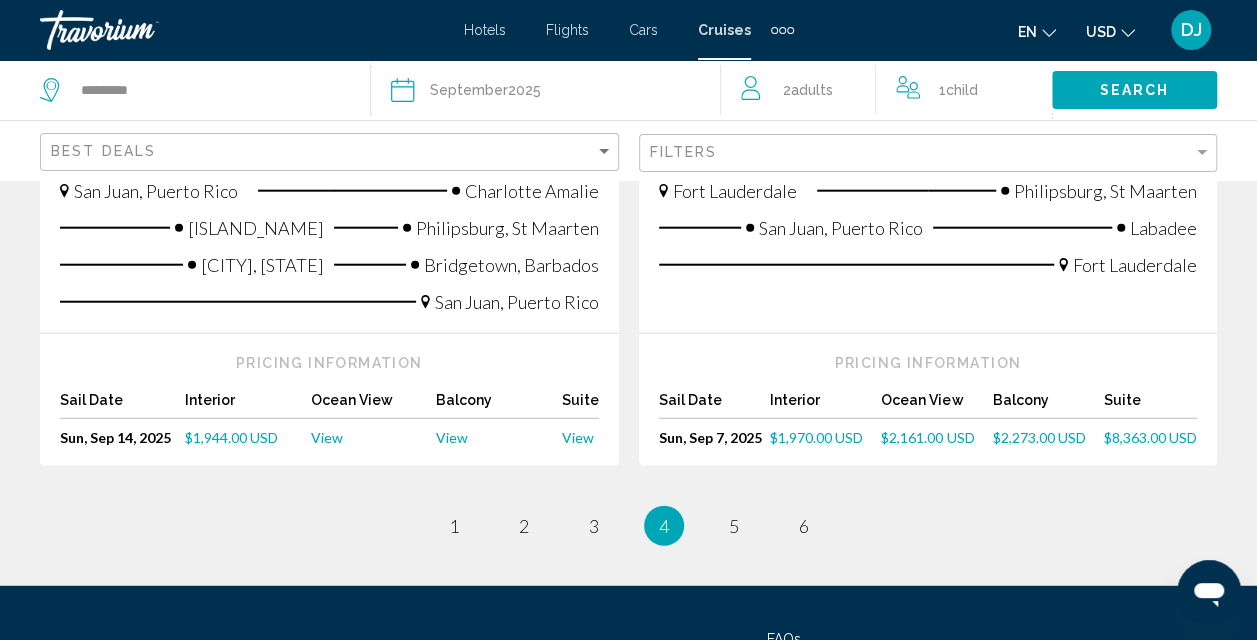 scroll, scrollTop: 2364, scrollLeft: 0, axis: vertical 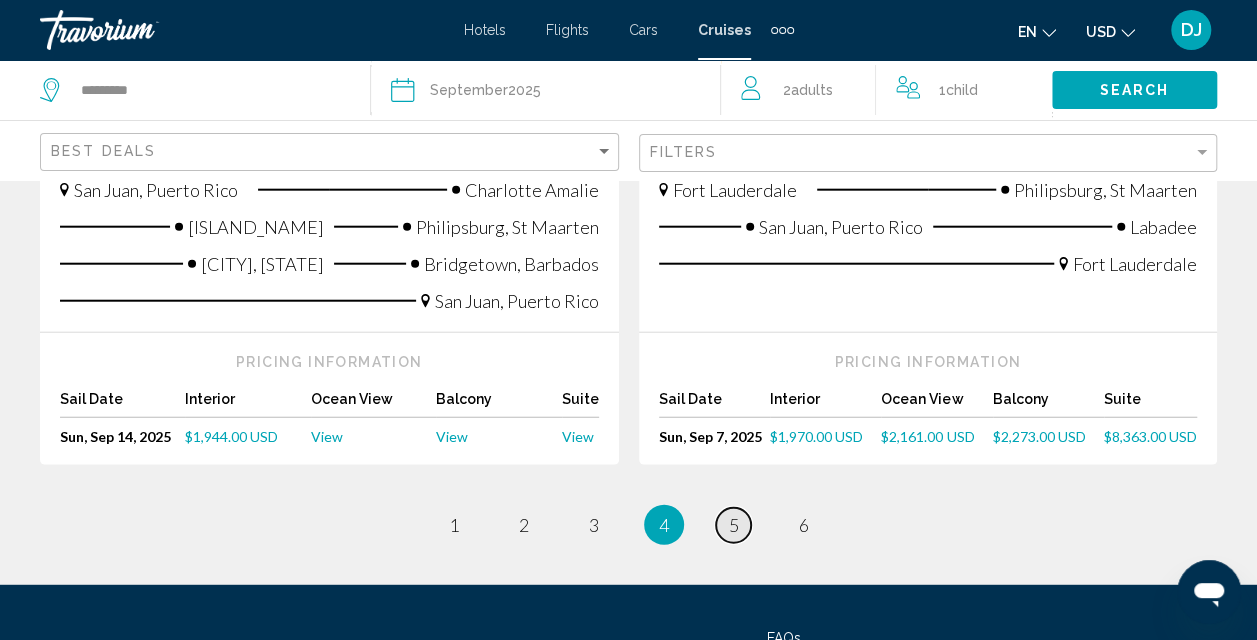 click on "5" at bounding box center (734, 525) 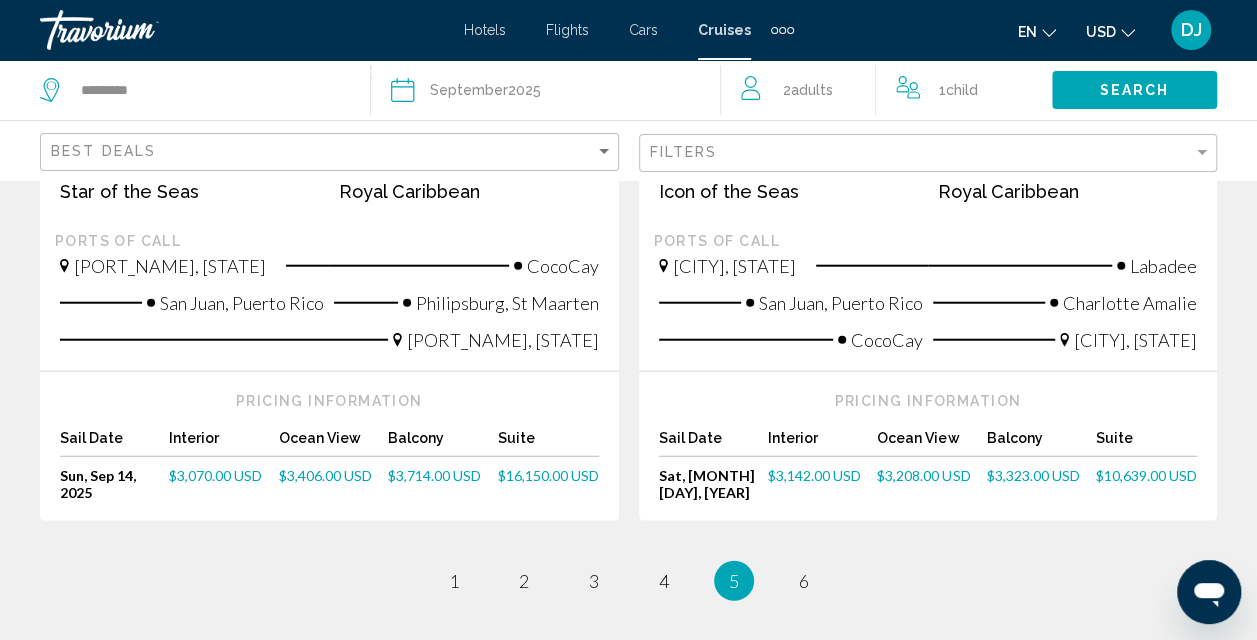 scroll, scrollTop: 2499, scrollLeft: 0, axis: vertical 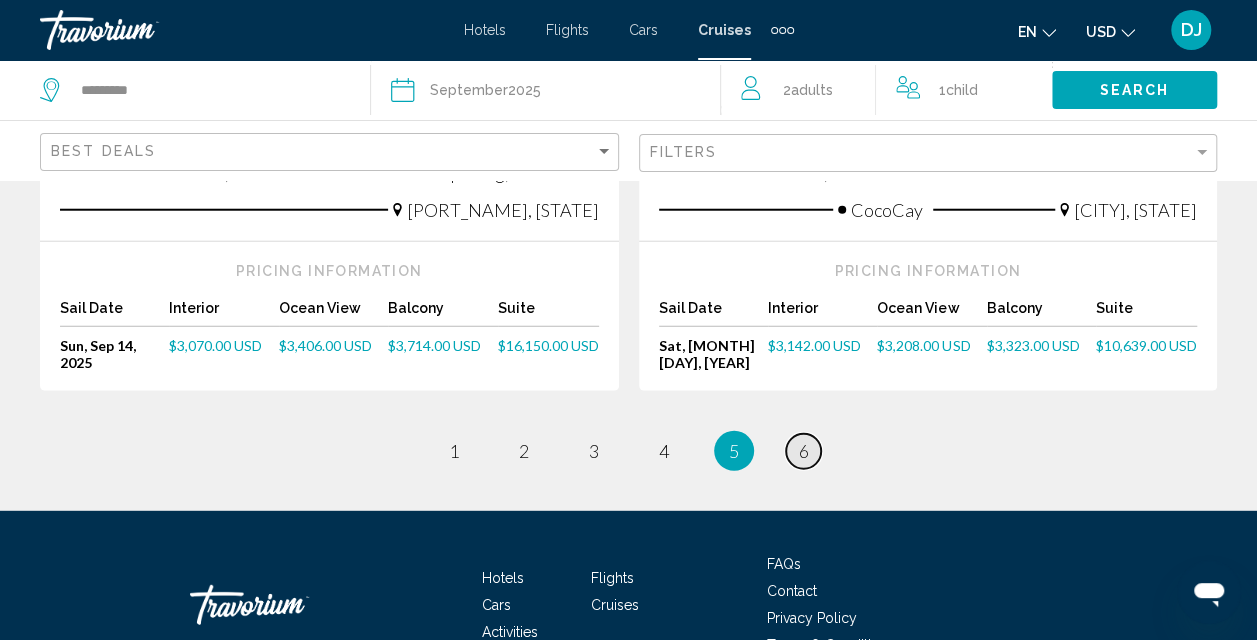 click on "6" at bounding box center (804, 451) 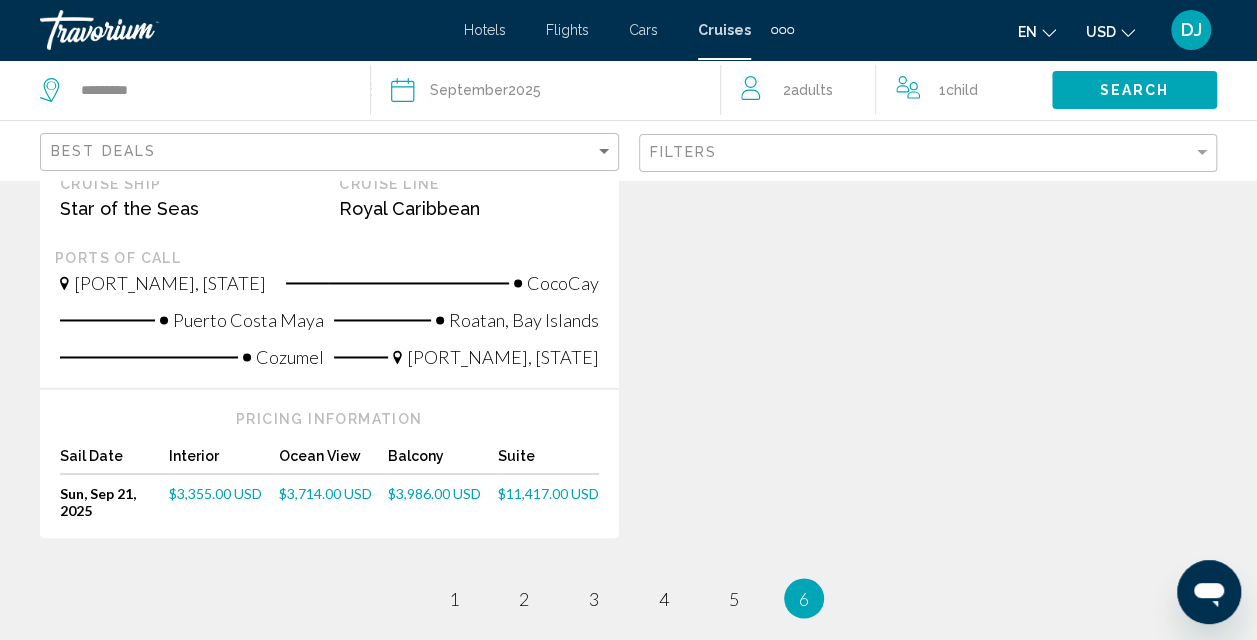 scroll, scrollTop: 1465, scrollLeft: 0, axis: vertical 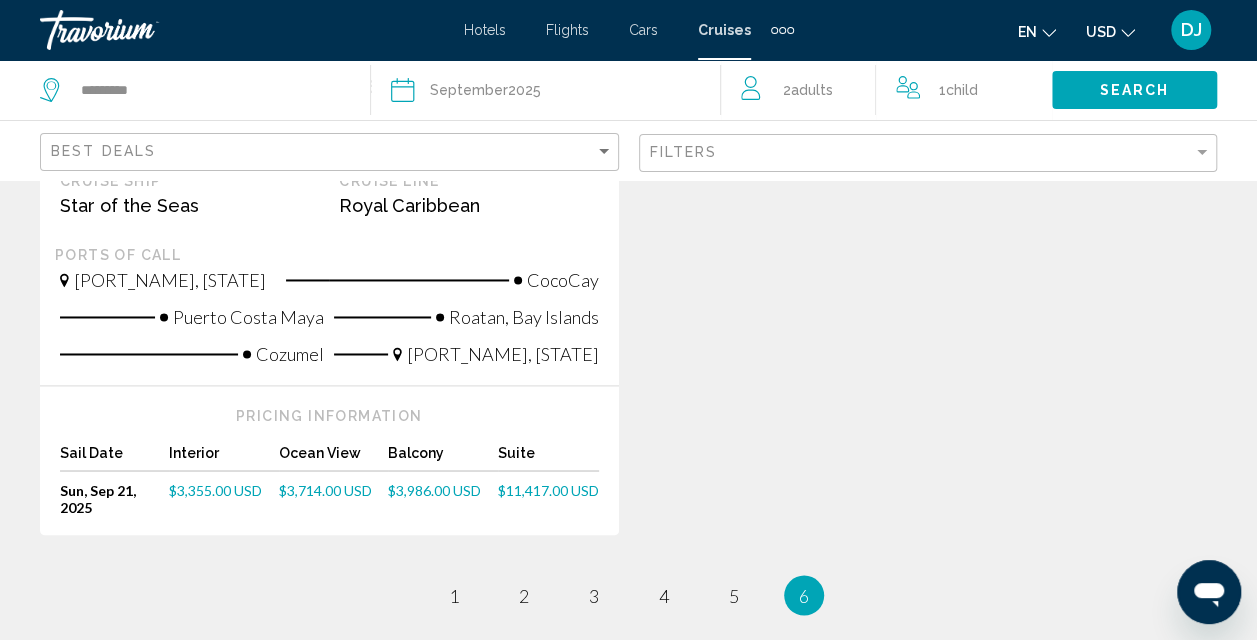 click on "Date September  2025
2025
January February March April May June July August September October November December" 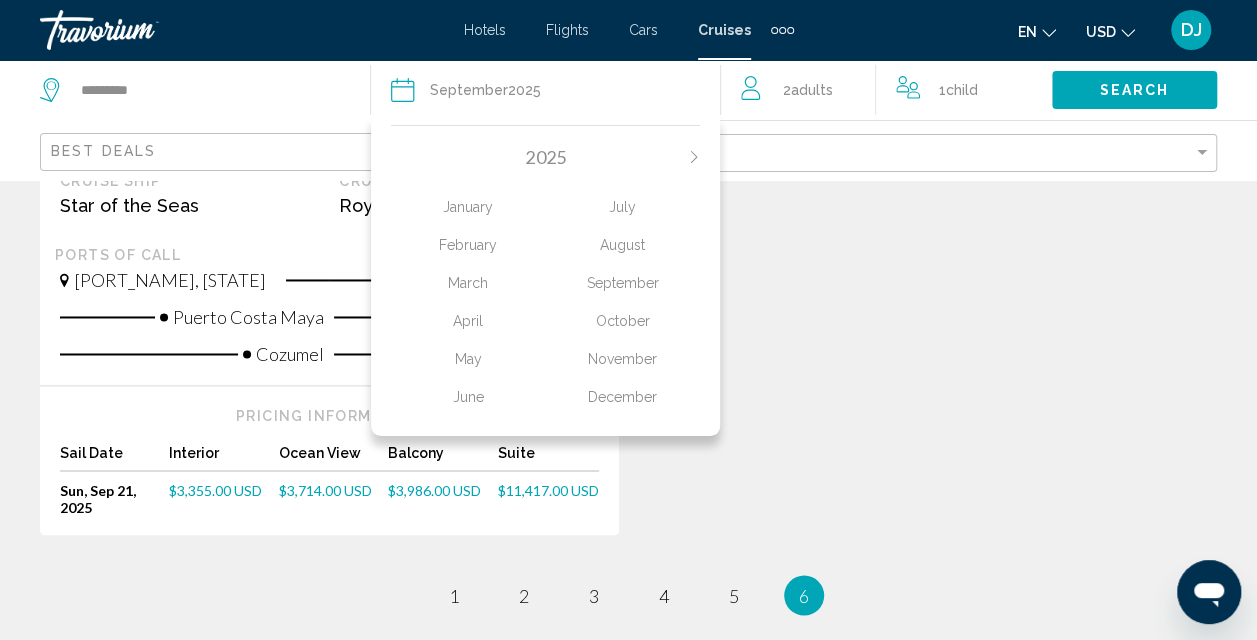 click on "Caribbean Western Caribbean & Perfect Day Cruise Rating
Cruise Length 7 nights Cruise Ship Icon of the Seas Cruise Line Royal Caribbean Ports of call
[CITY], [STATE] Puerto Costa Maya Roatan, Bay Islands Cozumel CocoCay
[CITY], [STATE] Pricing Information Sail Date Interior Ocean View Balcony Suite  Sat, [MONTH] [DAY], [YEAR]   [MONTH] [DAY], [YEAR]  $3,161.00 USD $3,238.00 USD $3,293.00 USD $11,610.00 USD  Sat, [MONTH] [DAY], [YEAR]   [MONTH] [DAY], [YEAR]  $3,186.00 USD $3,313.00 USD $3,290.00 USD $10,747.00 USD
Caribbean Eastern Caribbean & Perfect Day Cruise Rating
Cruise Length 7 nights Cruise Ship Star of the Seas Cruise Line Royal Caribbean Ports of call" at bounding box center (628, -309) 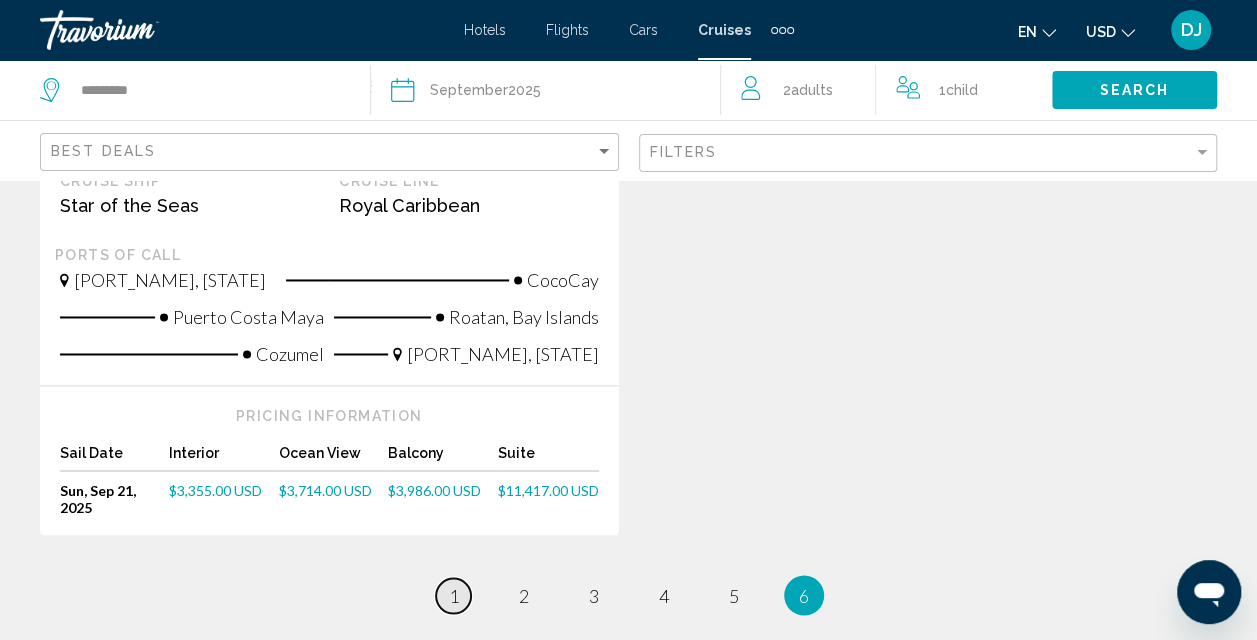 click on "1" at bounding box center (454, 595) 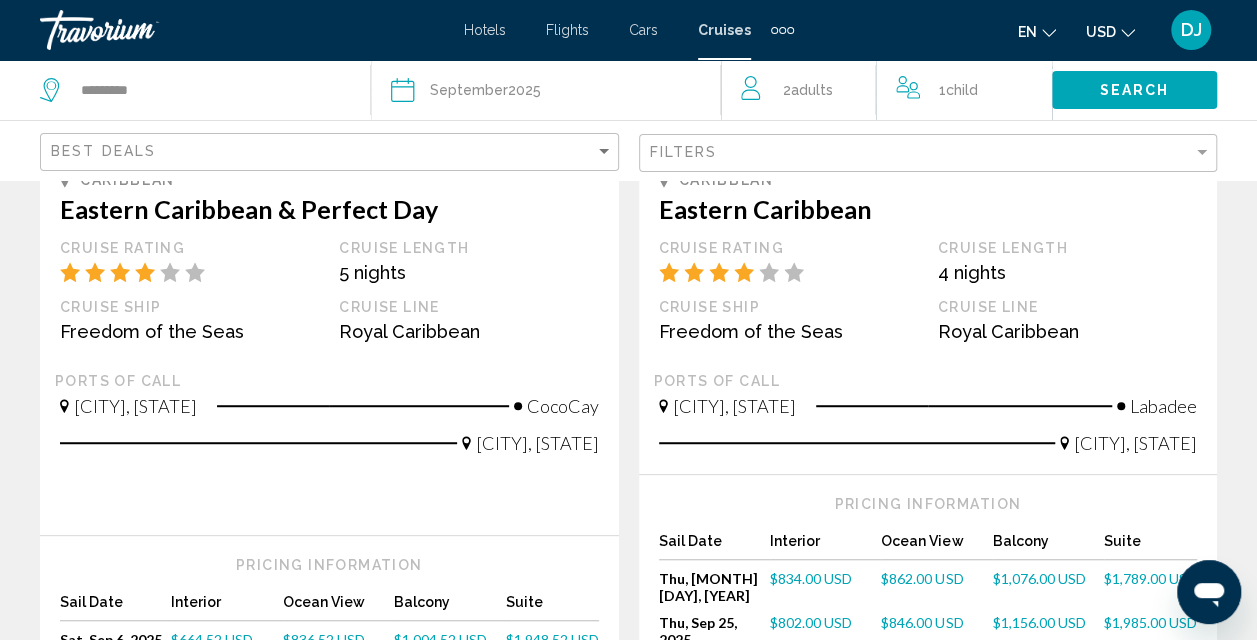 scroll, scrollTop: 447, scrollLeft: 0, axis: vertical 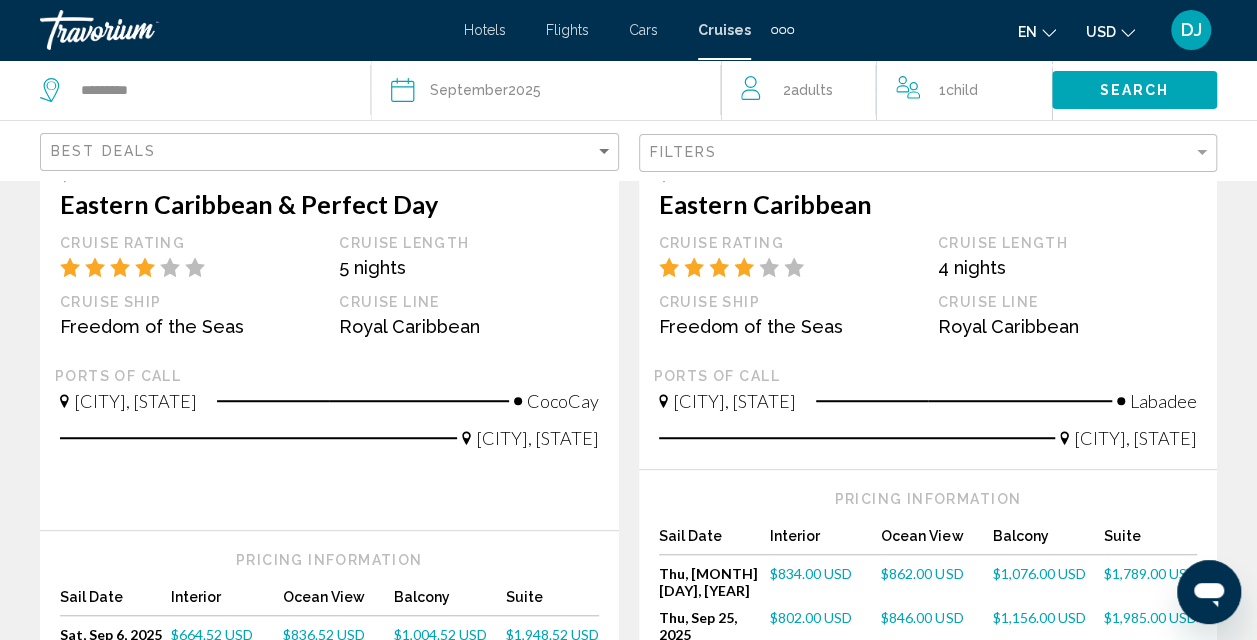 click on "Eastern Caribbean & Perfect Day" at bounding box center (329, 204) 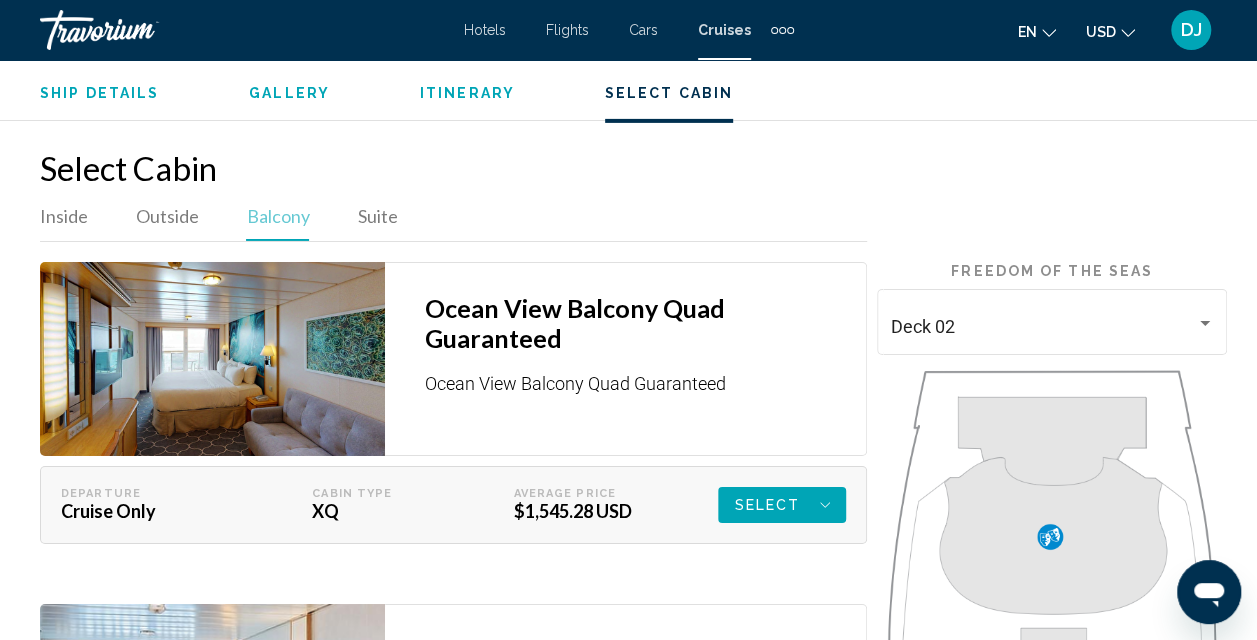 scroll, scrollTop: 3258, scrollLeft: 0, axis: vertical 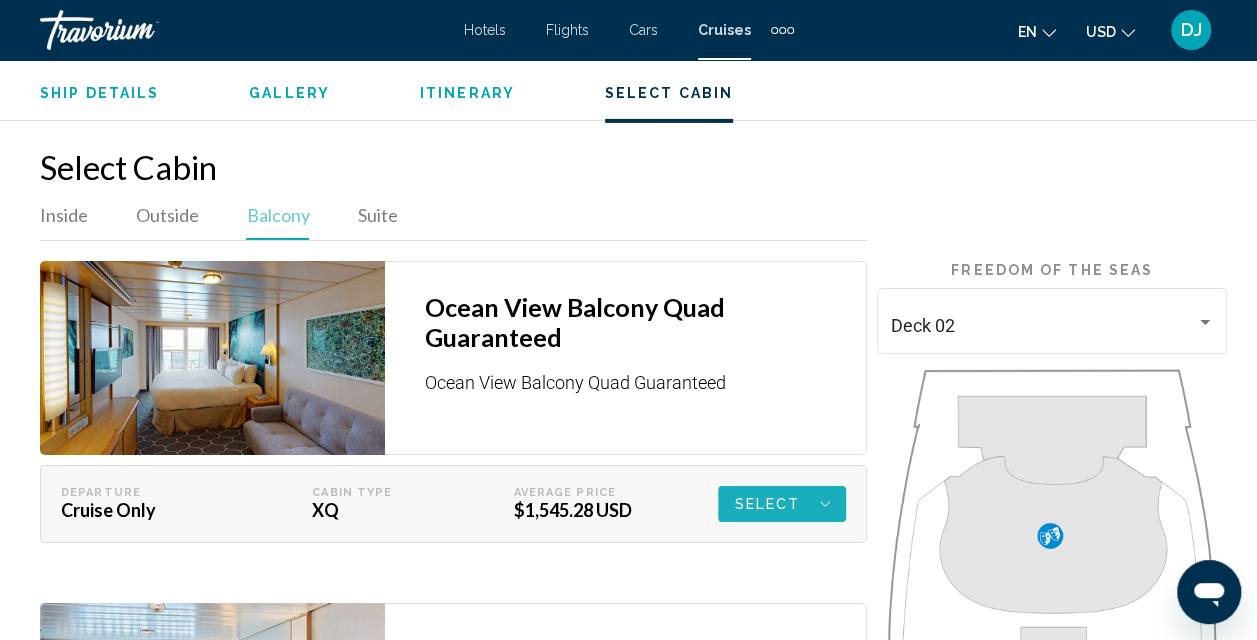 click on "Select" at bounding box center (782, 504) 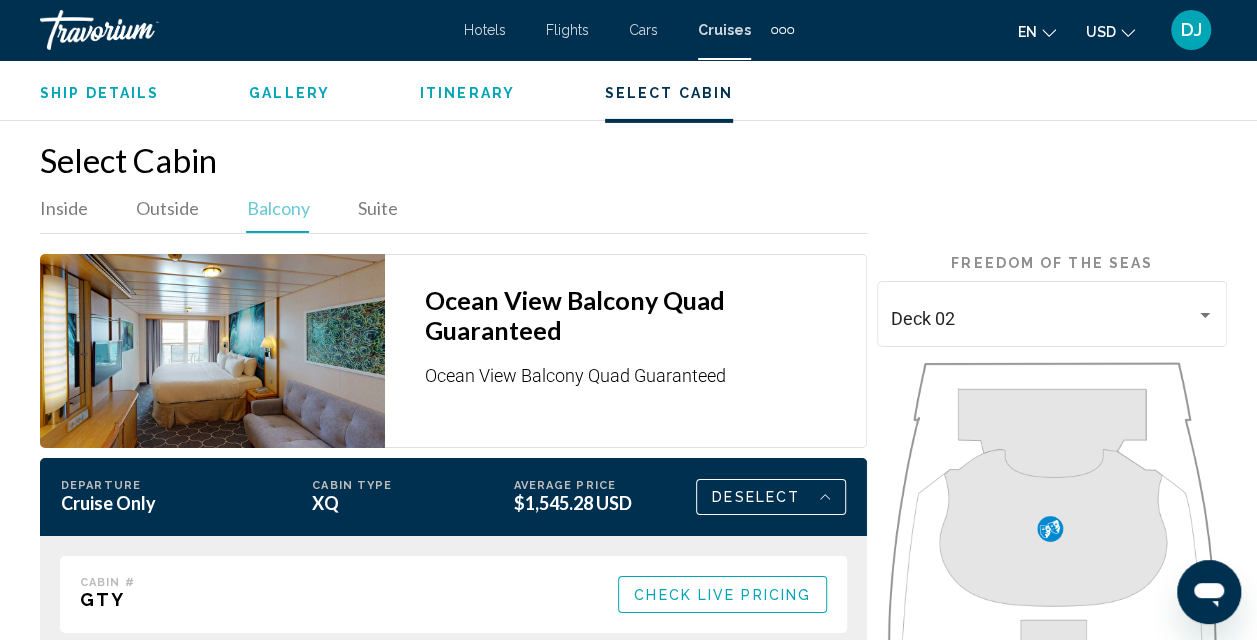 scroll, scrollTop: 3283, scrollLeft: 0, axis: vertical 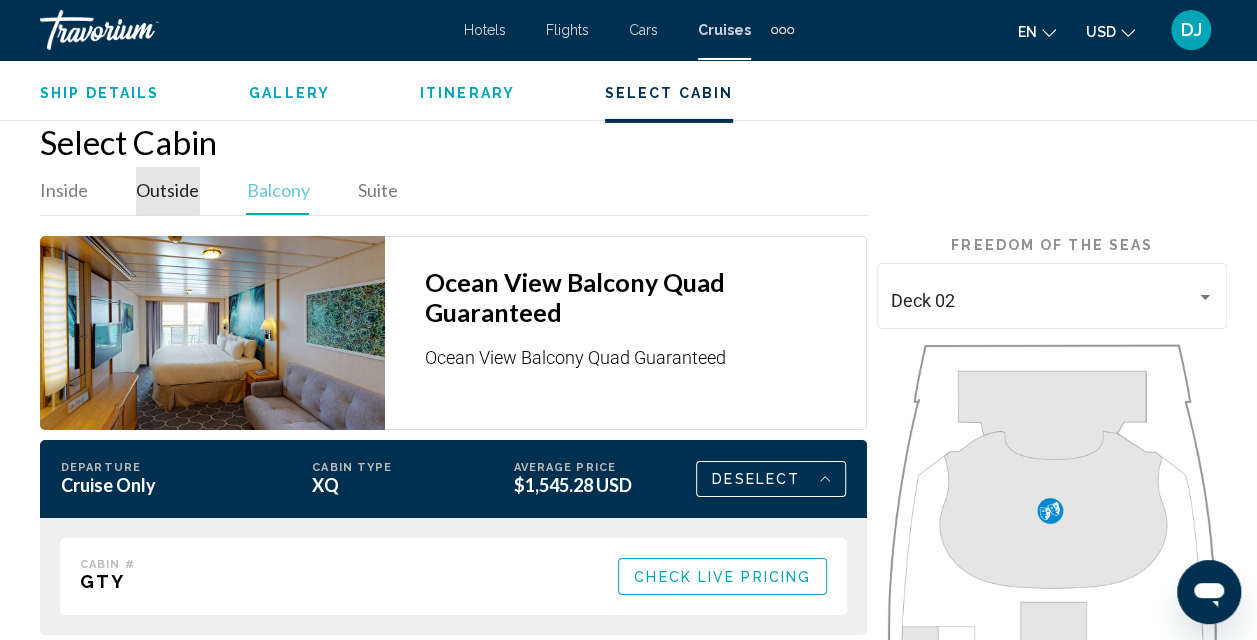 click on "Outside" at bounding box center (167, 190) 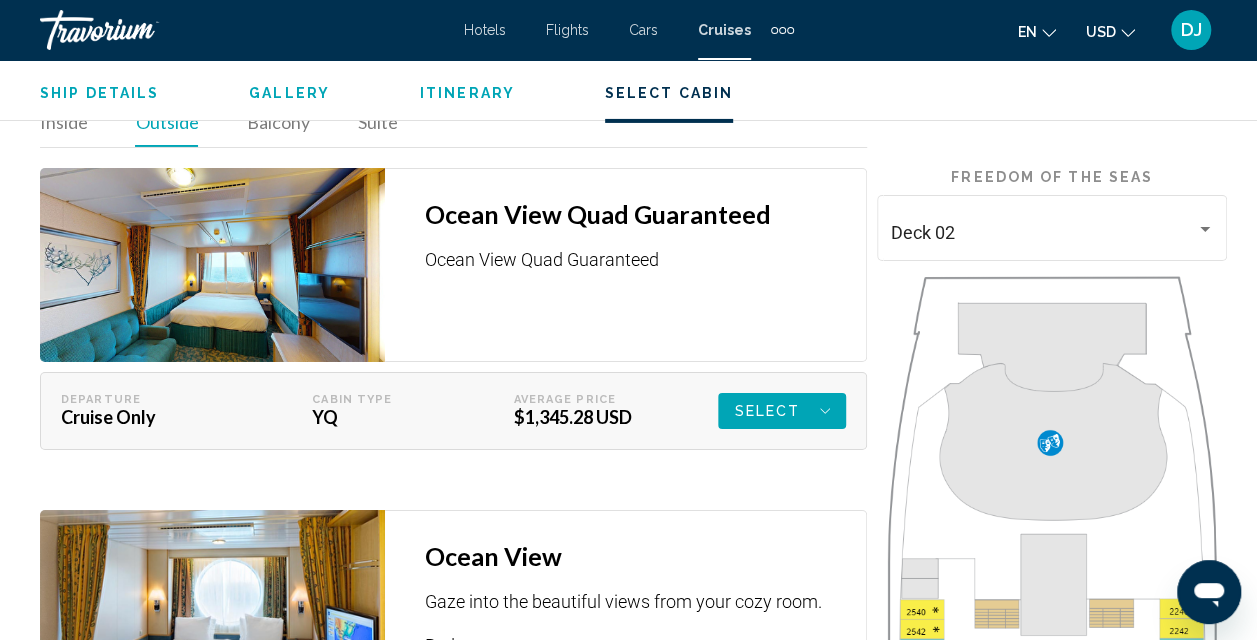 scroll, scrollTop: 3359, scrollLeft: 0, axis: vertical 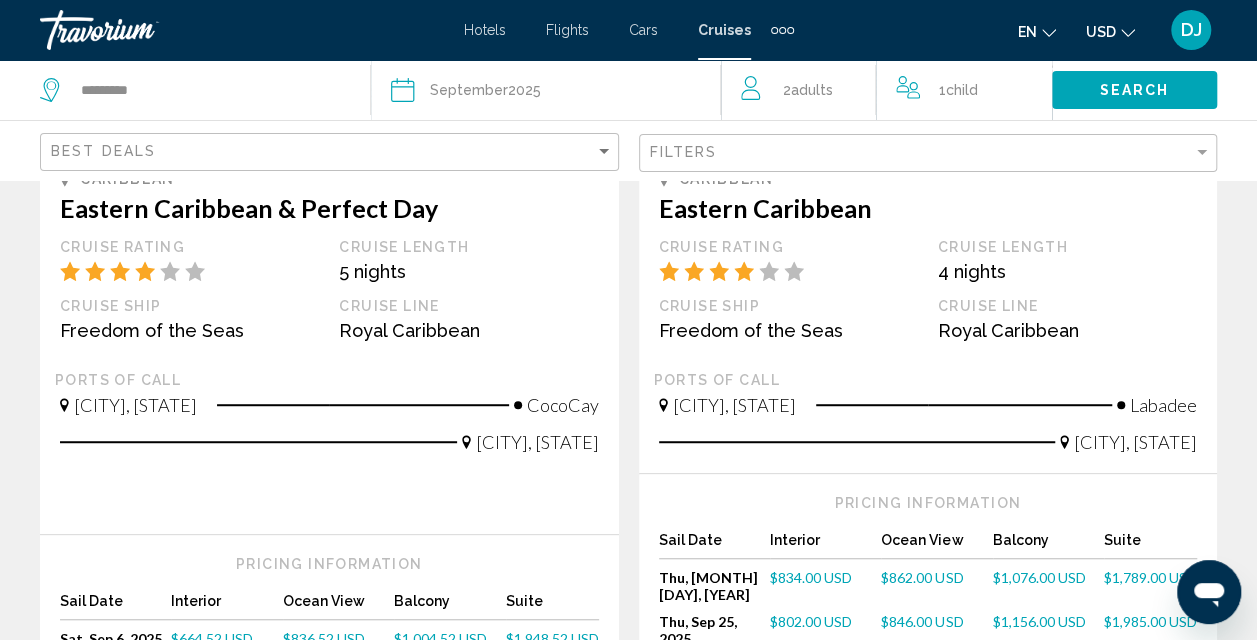 click at bounding box center (189, 271) 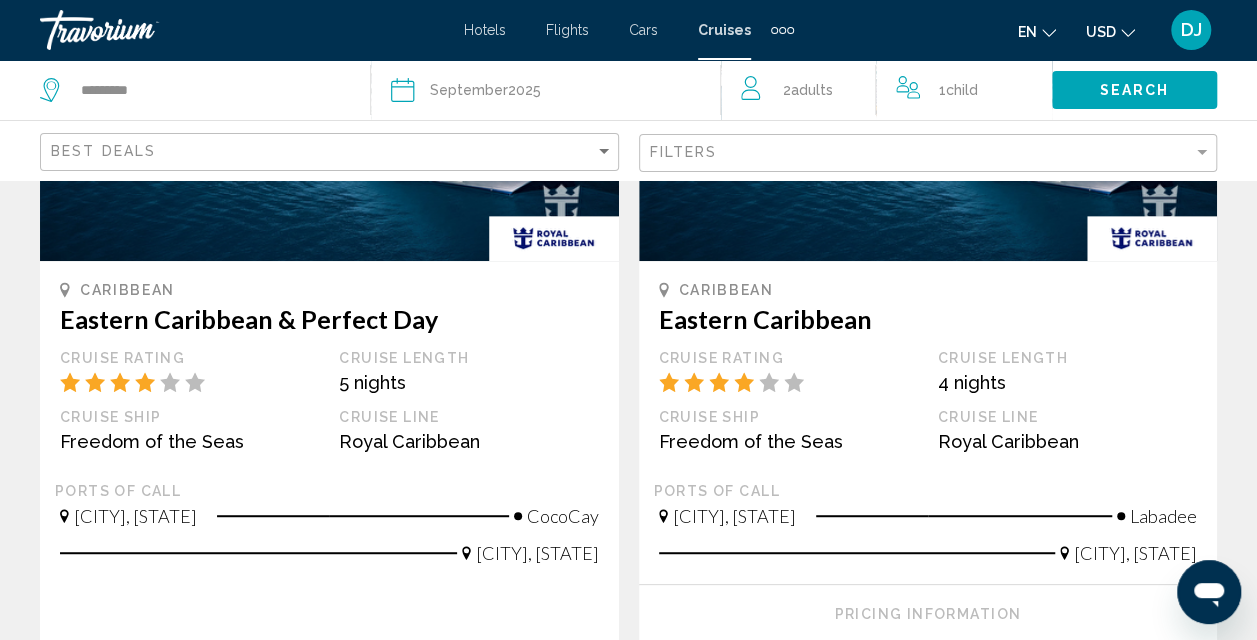 scroll, scrollTop: 331, scrollLeft: 0, axis: vertical 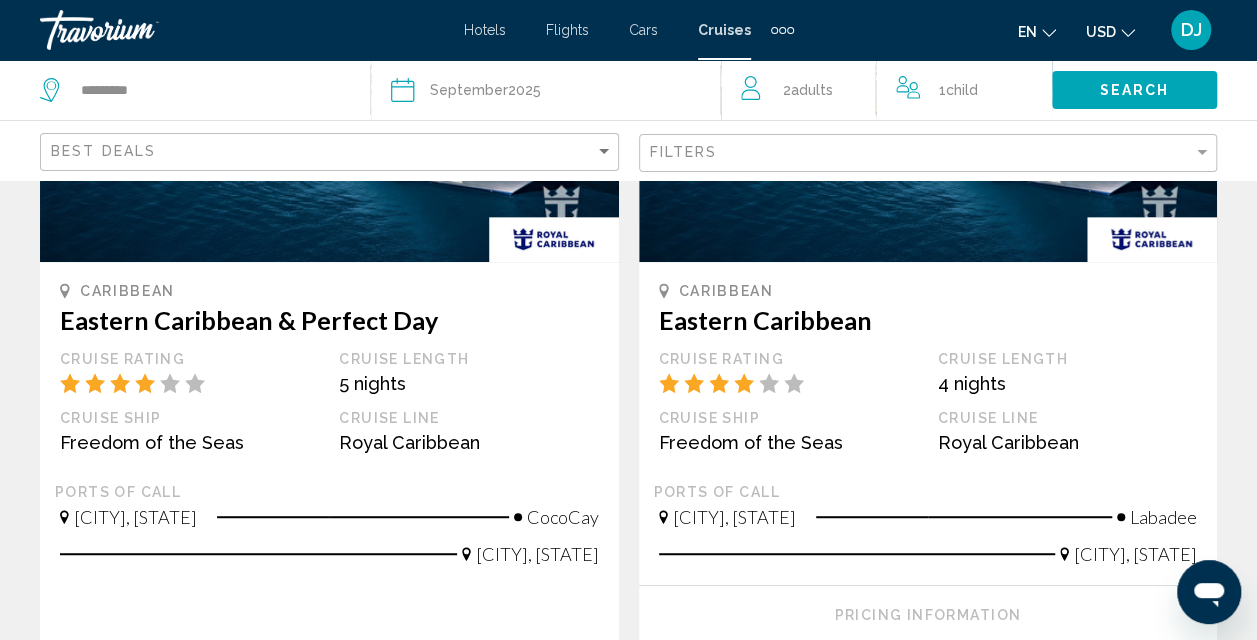 click at bounding box center [329, 102] 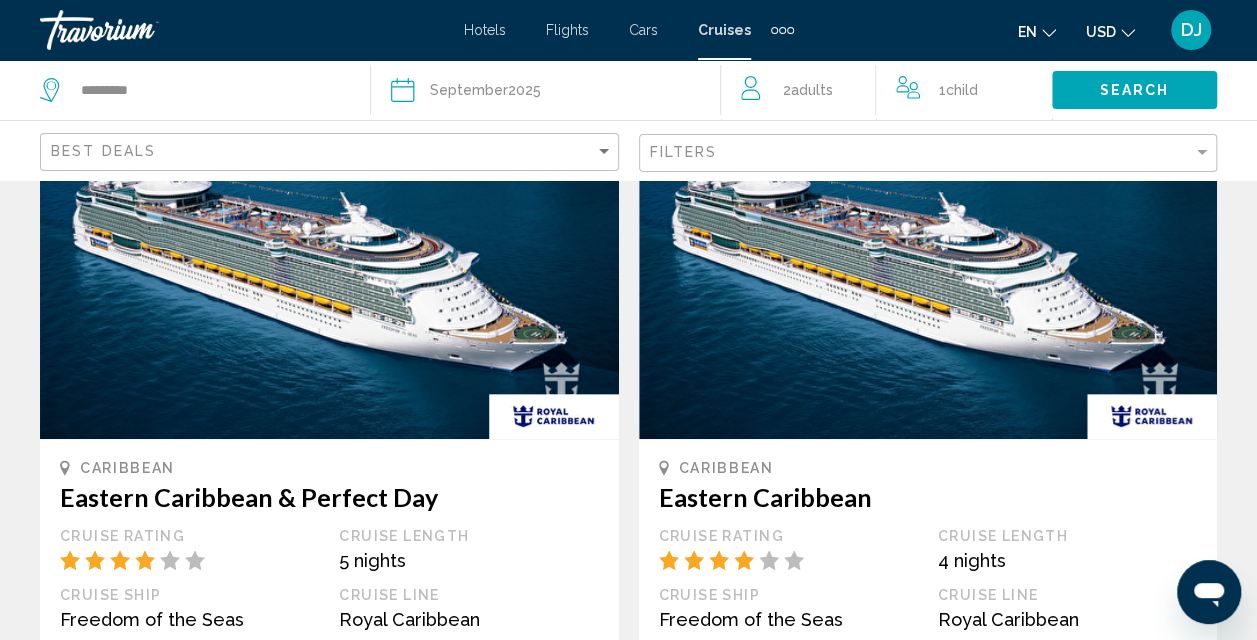 scroll, scrollTop: 126, scrollLeft: 0, axis: vertical 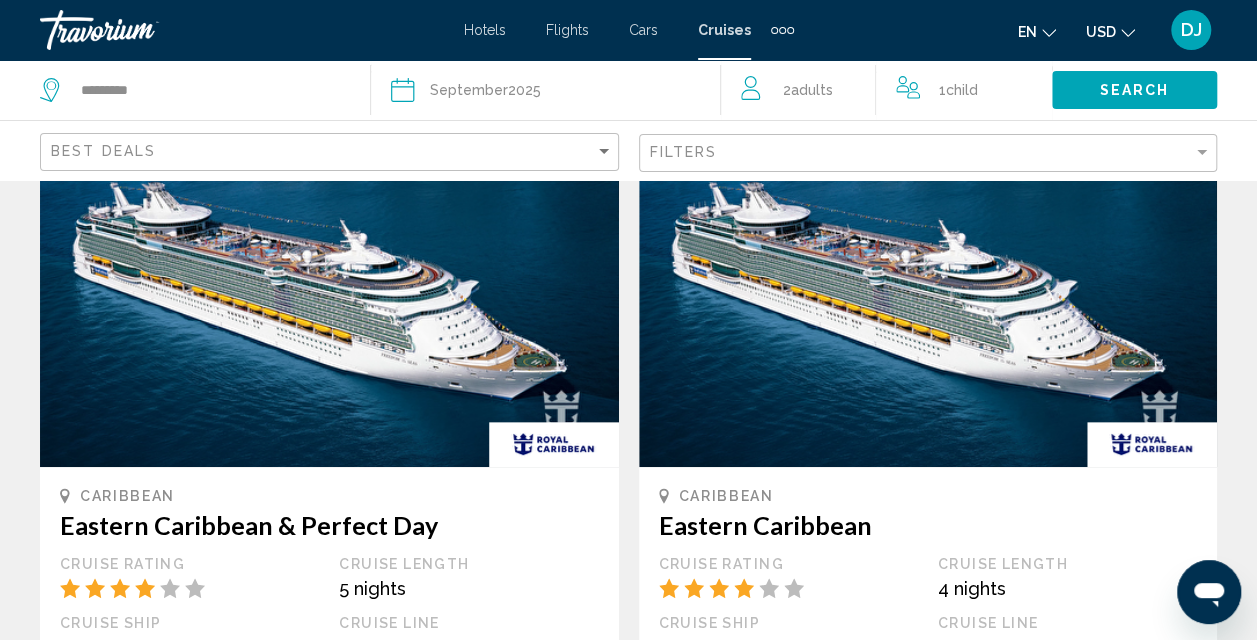 click on "Eastern Caribbean & Perfect Day" at bounding box center [329, 525] 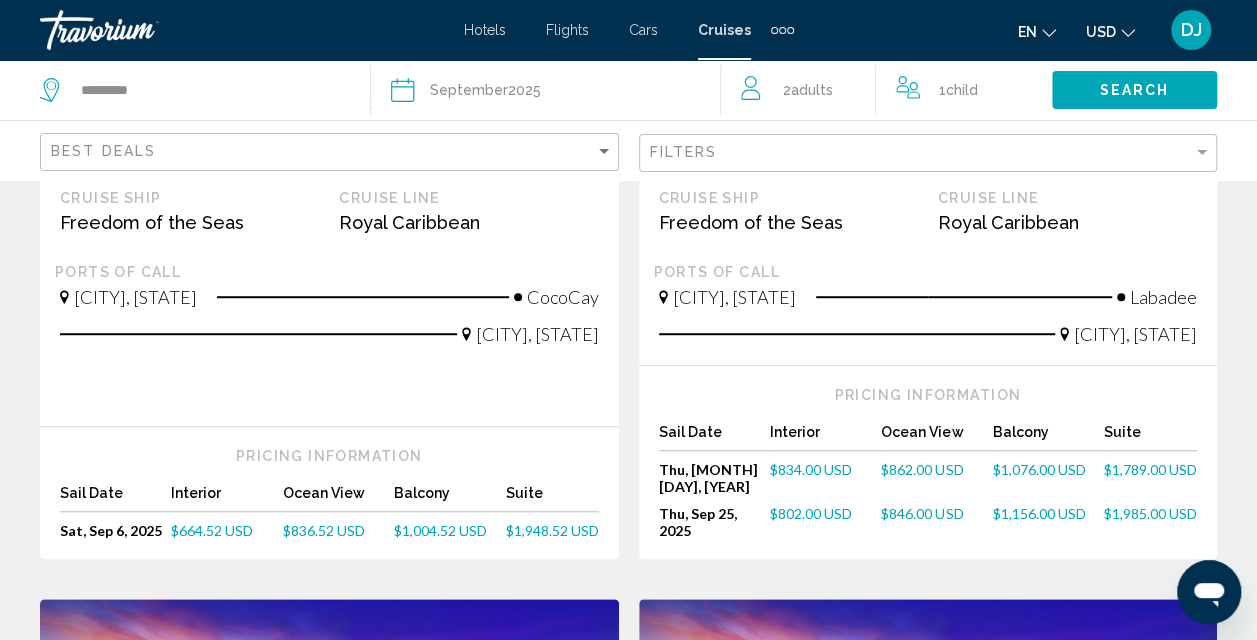 scroll, scrollTop: 559, scrollLeft: 0, axis: vertical 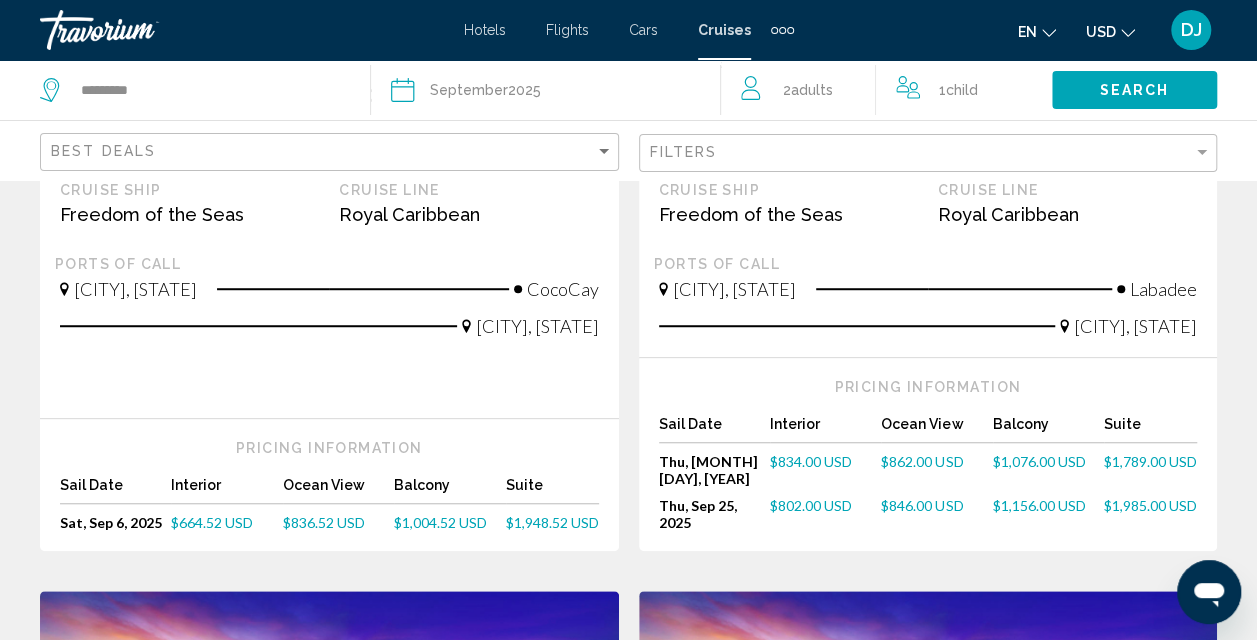 click on "$1,004.52 USD" at bounding box center (440, 522) 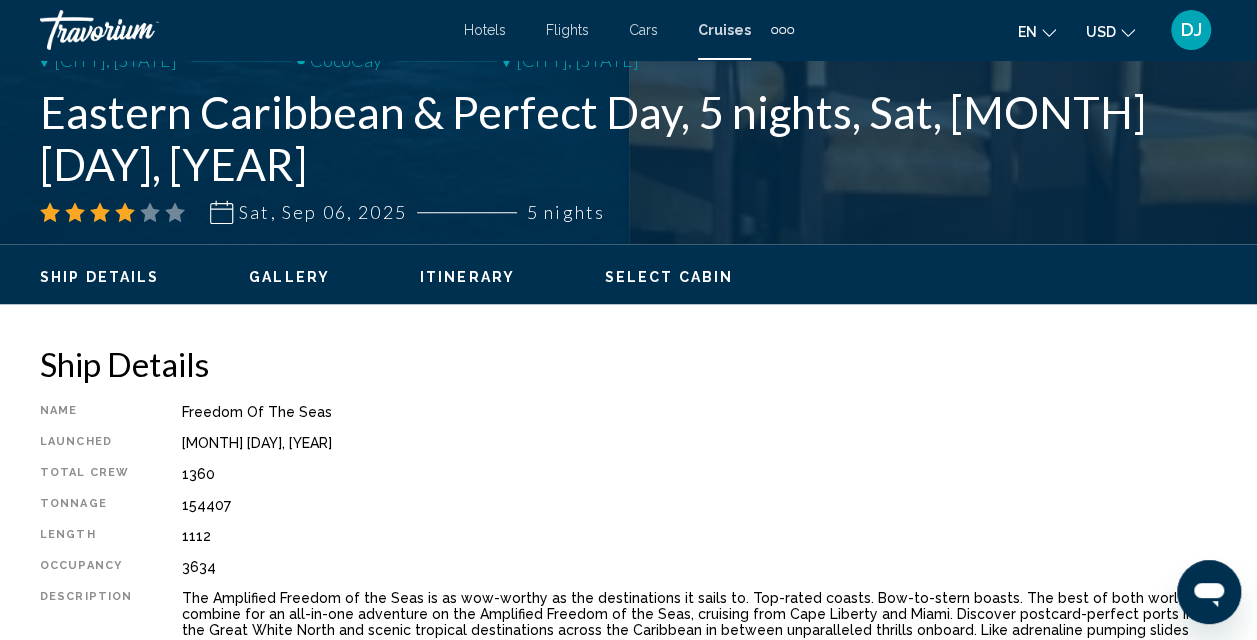 scroll, scrollTop: 772, scrollLeft: 0, axis: vertical 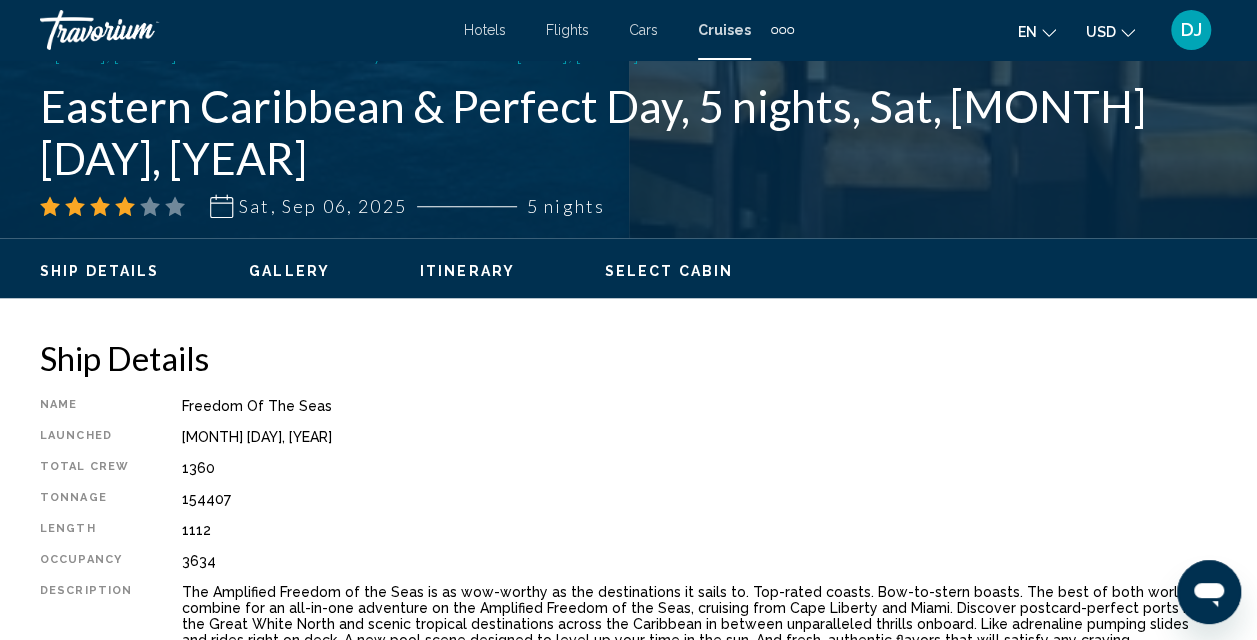 click on "Itinerary" at bounding box center (467, 271) 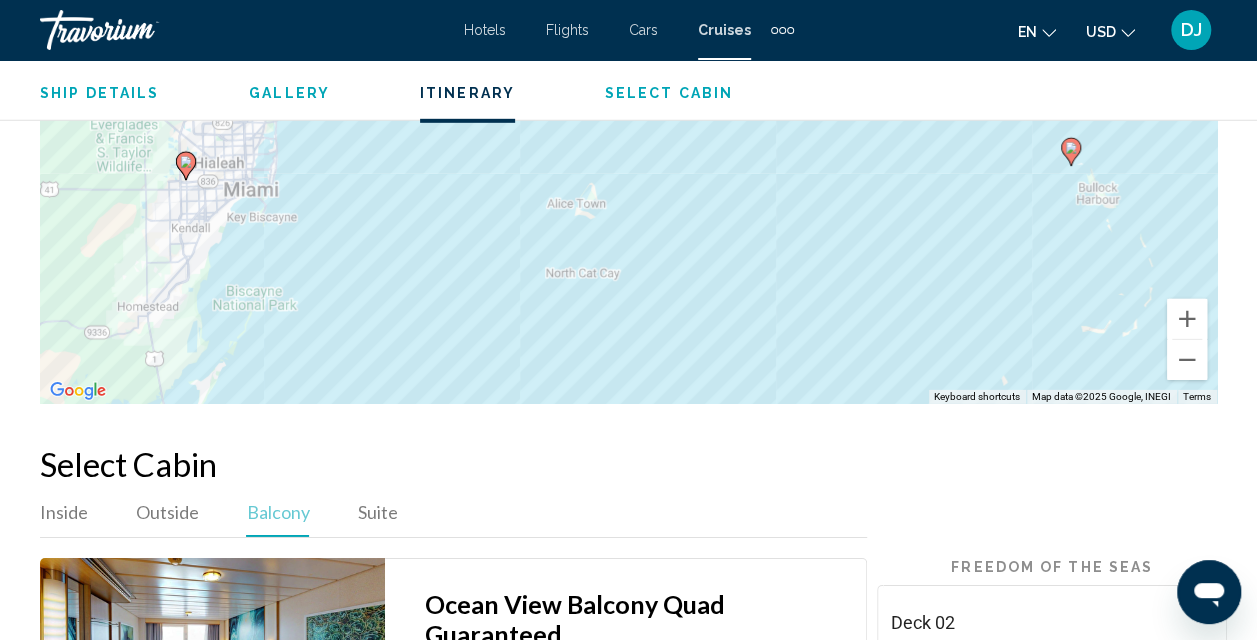 scroll, scrollTop: 2959, scrollLeft: 0, axis: vertical 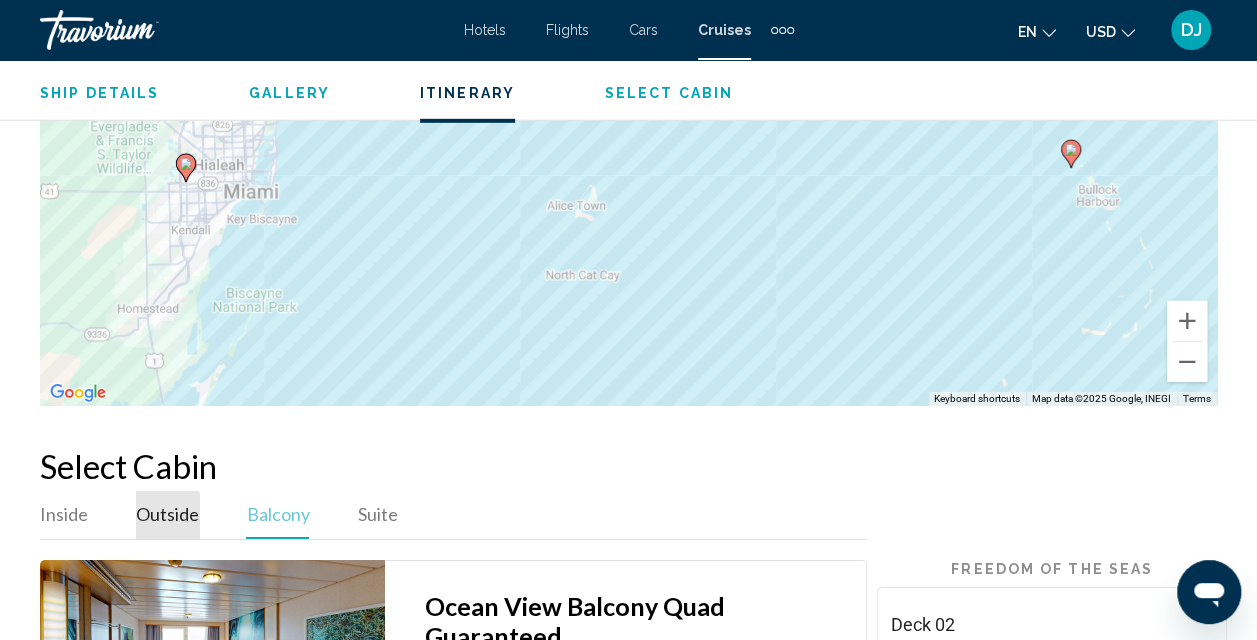 click on "Outside" at bounding box center [167, 514] 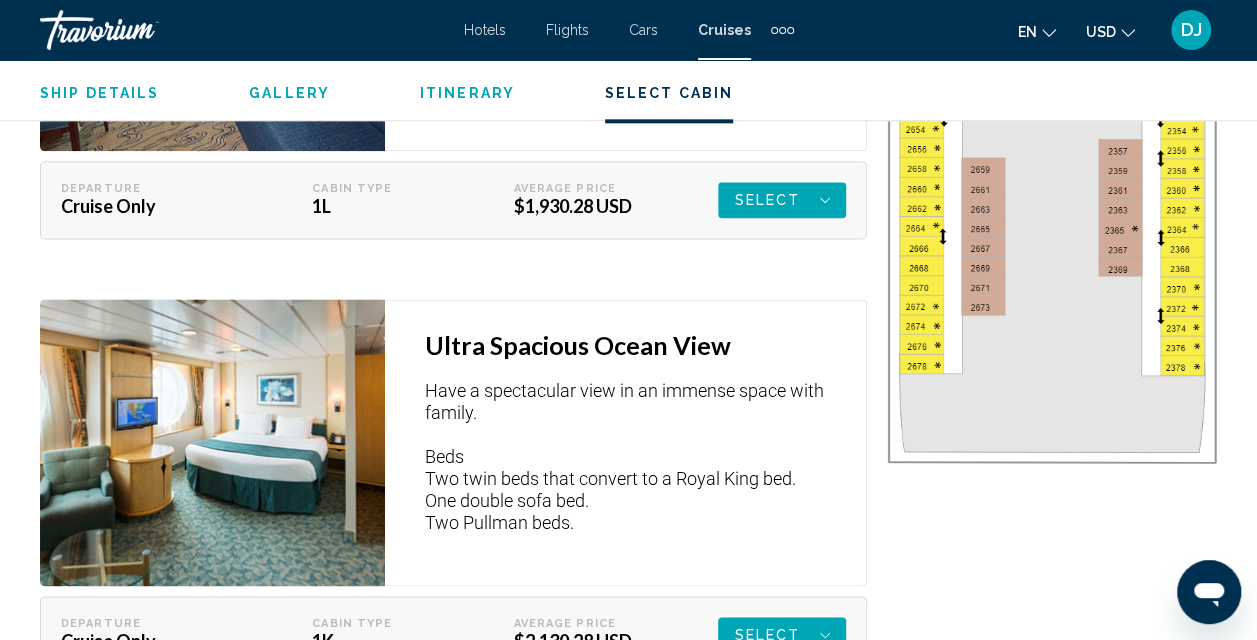 scroll, scrollTop: 5001, scrollLeft: 0, axis: vertical 